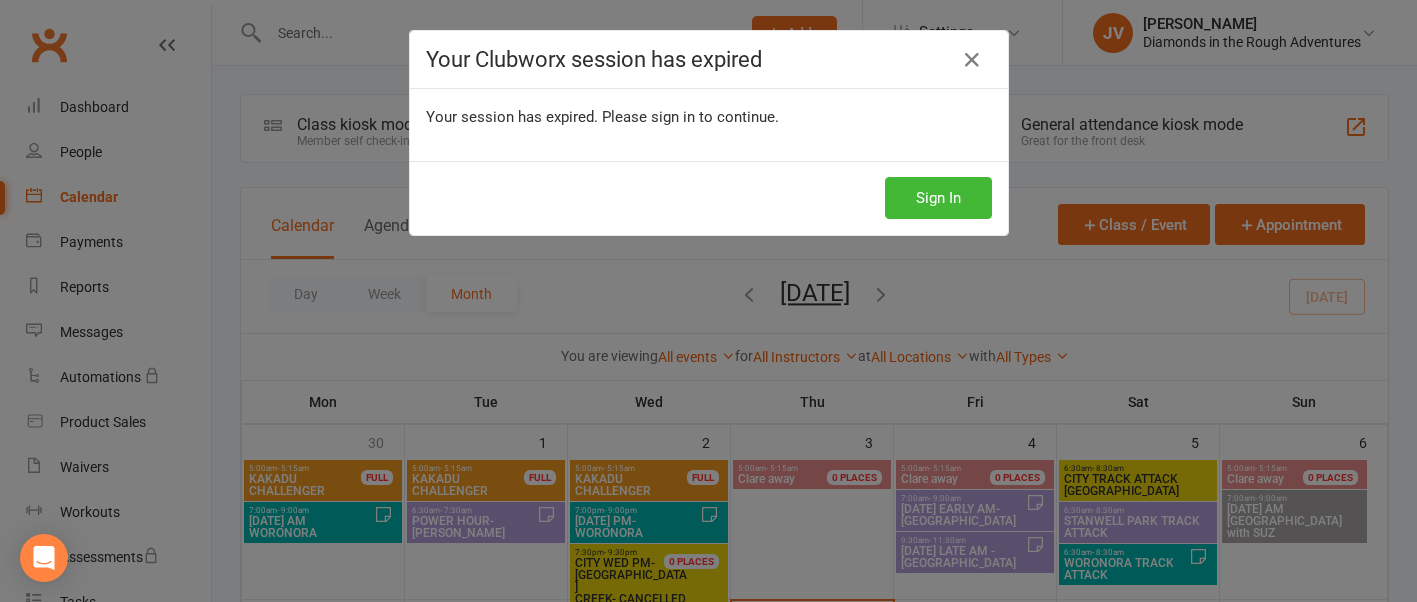 scroll, scrollTop: 500, scrollLeft: 0, axis: vertical 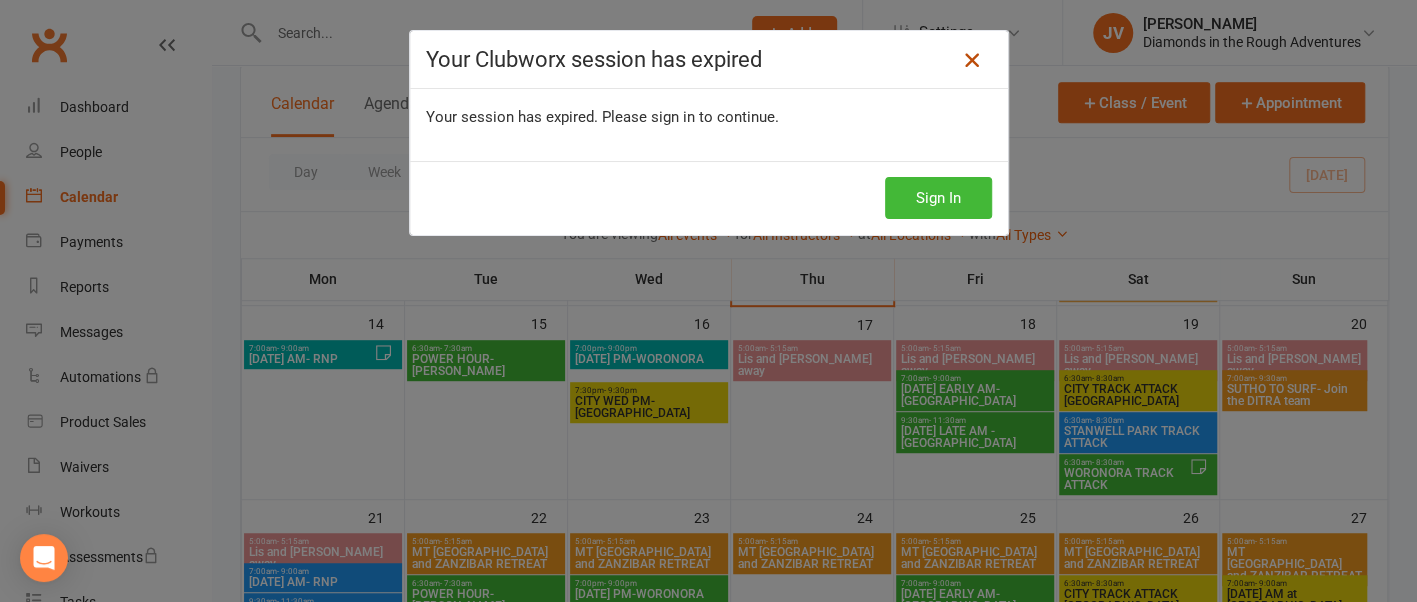 click at bounding box center (972, 60) 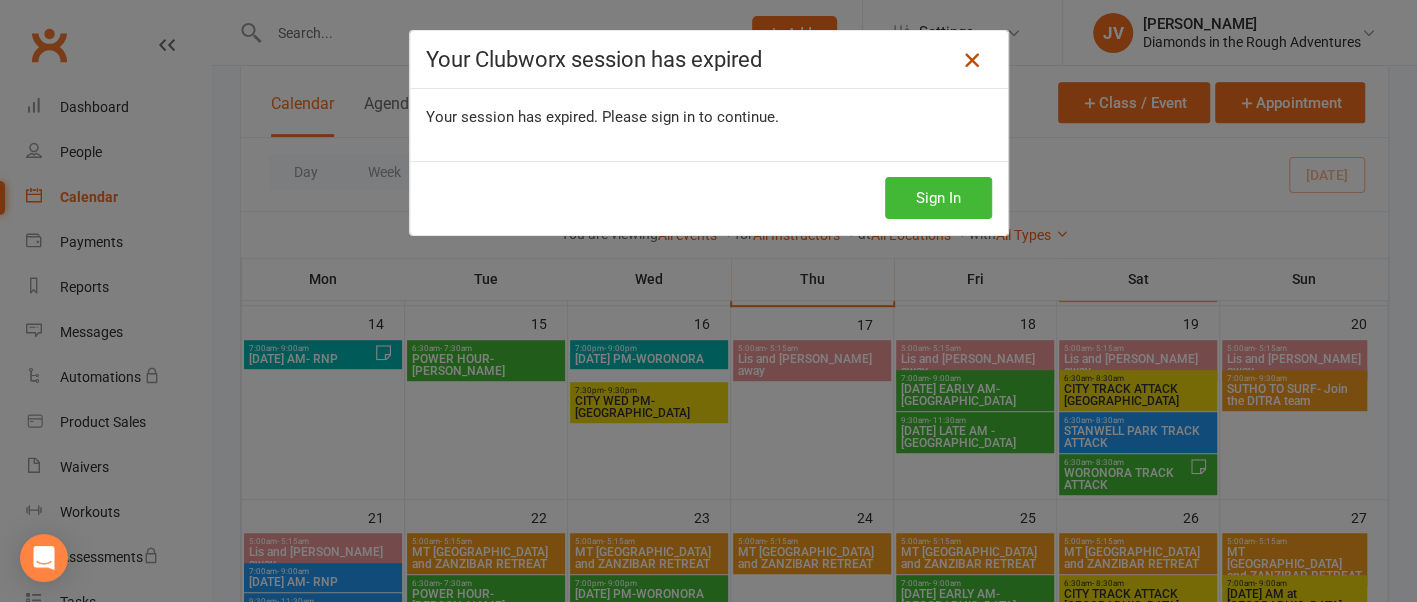 click at bounding box center [972, 60] 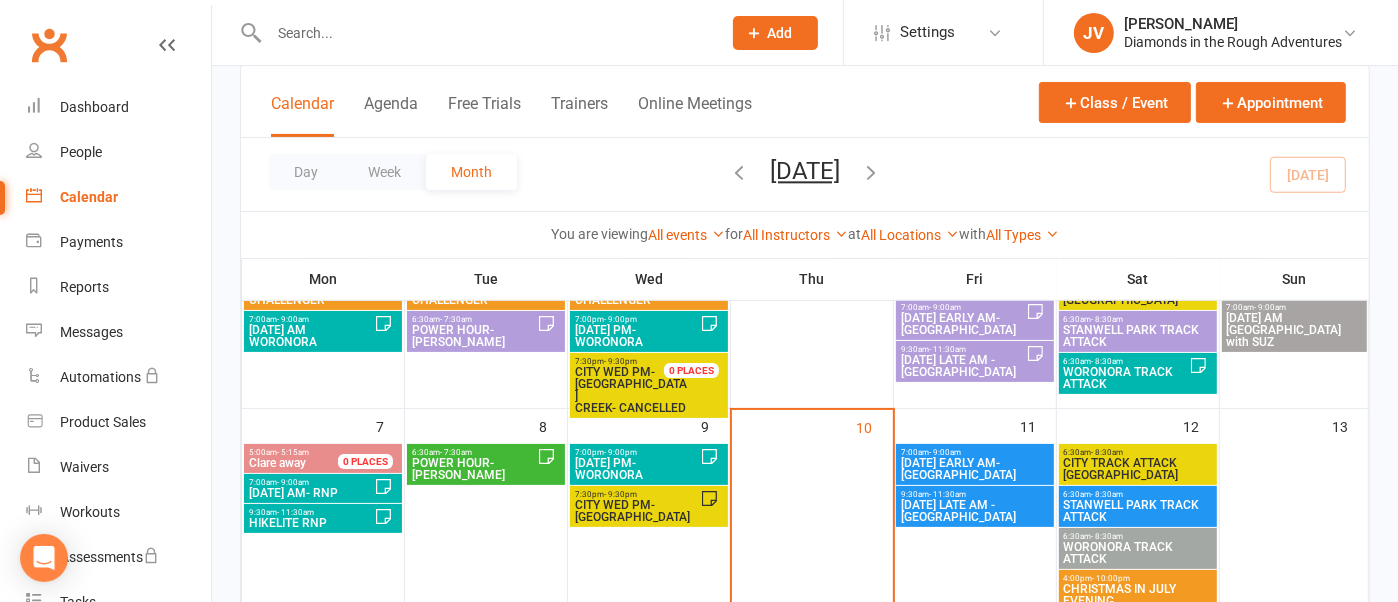 scroll, scrollTop: 151, scrollLeft: 0, axis: vertical 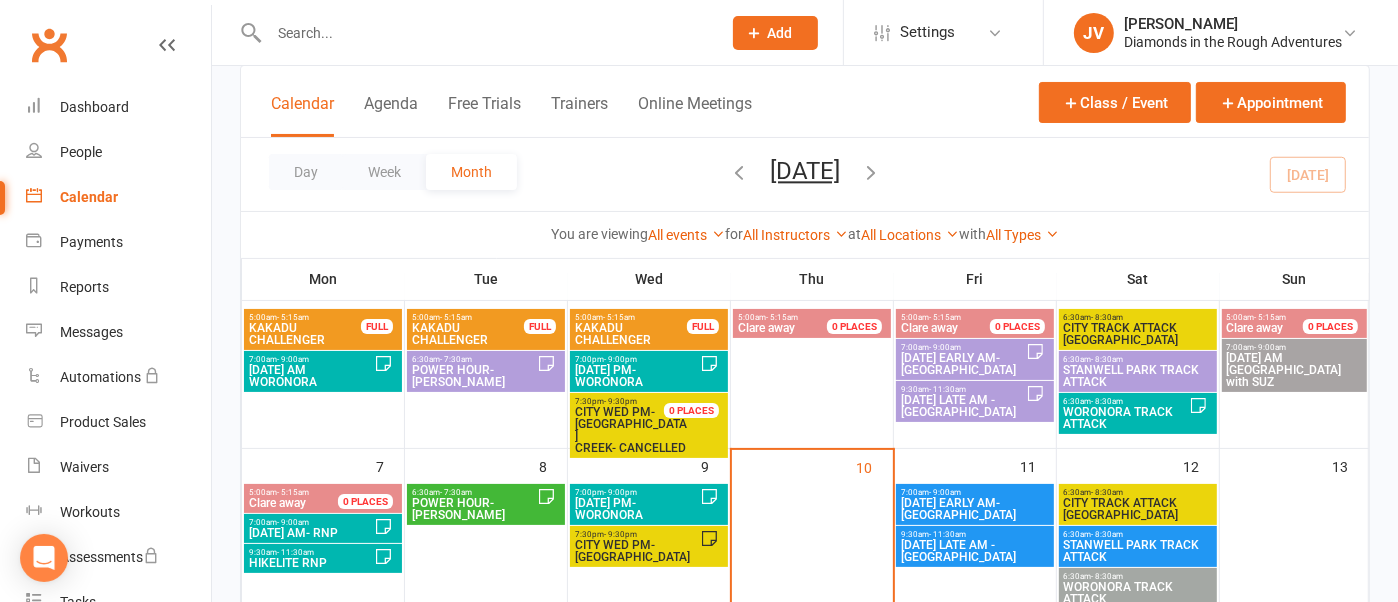 click on "[DATE] EARLY AM- [GEOGRAPHIC_DATA]" at bounding box center [975, 509] 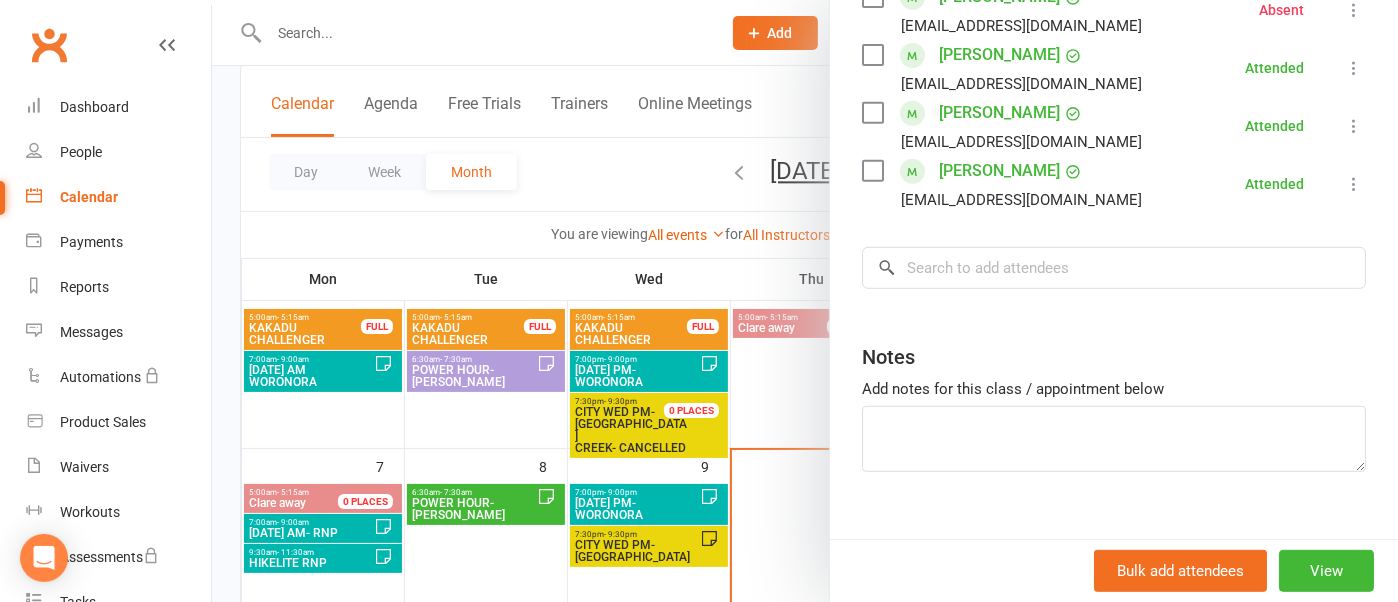 scroll, scrollTop: 711, scrollLeft: 0, axis: vertical 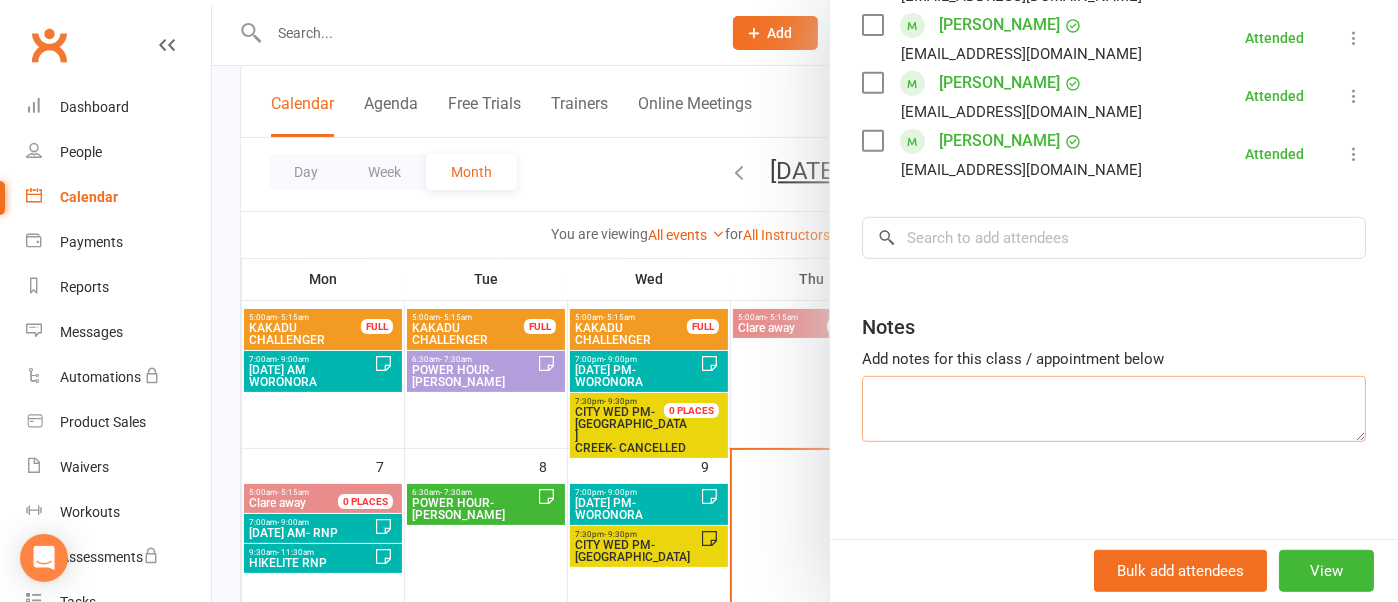 click at bounding box center [1114, 409] 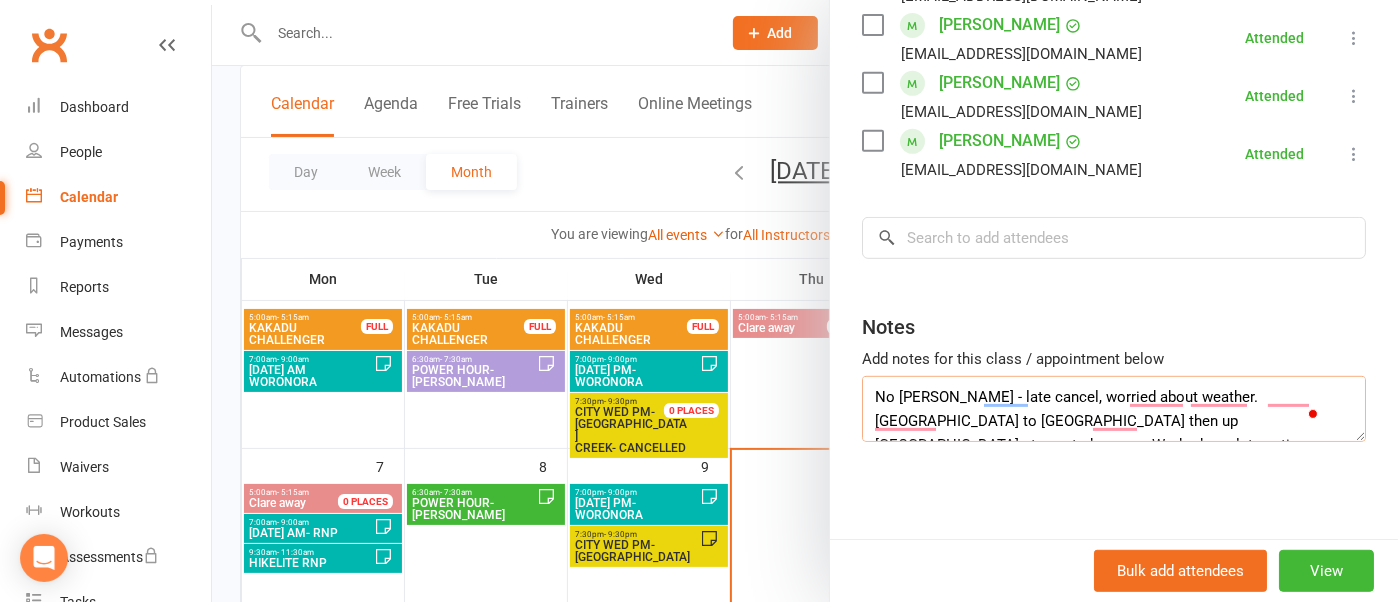scroll, scrollTop: 13, scrollLeft: 0, axis: vertical 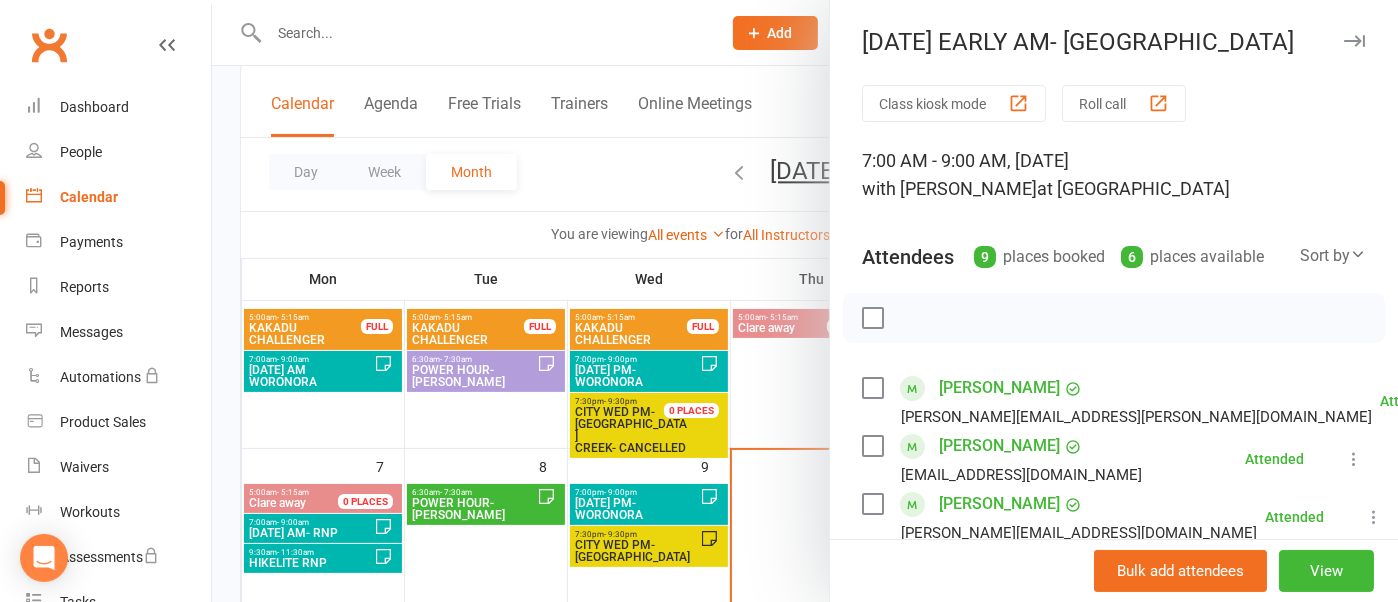 type on "No Connie - late cancel, worried about weather. Warmup to south headland then up Bald Hill steps steday pace. Worked on glute activation on descent. Back to park for strength circuit at playground. Egg track and loop and technical descent and ascent on gravel track x 2. Down to beach for peleton and easy finish." 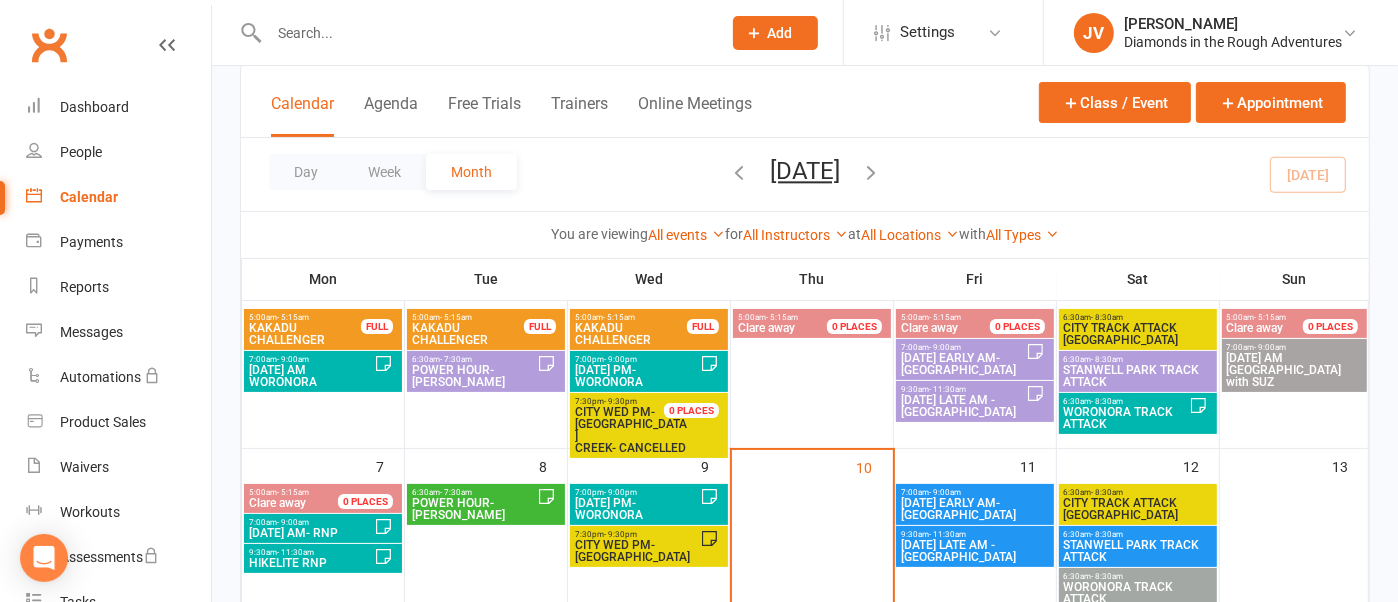 scroll, scrollTop: 401, scrollLeft: 0, axis: vertical 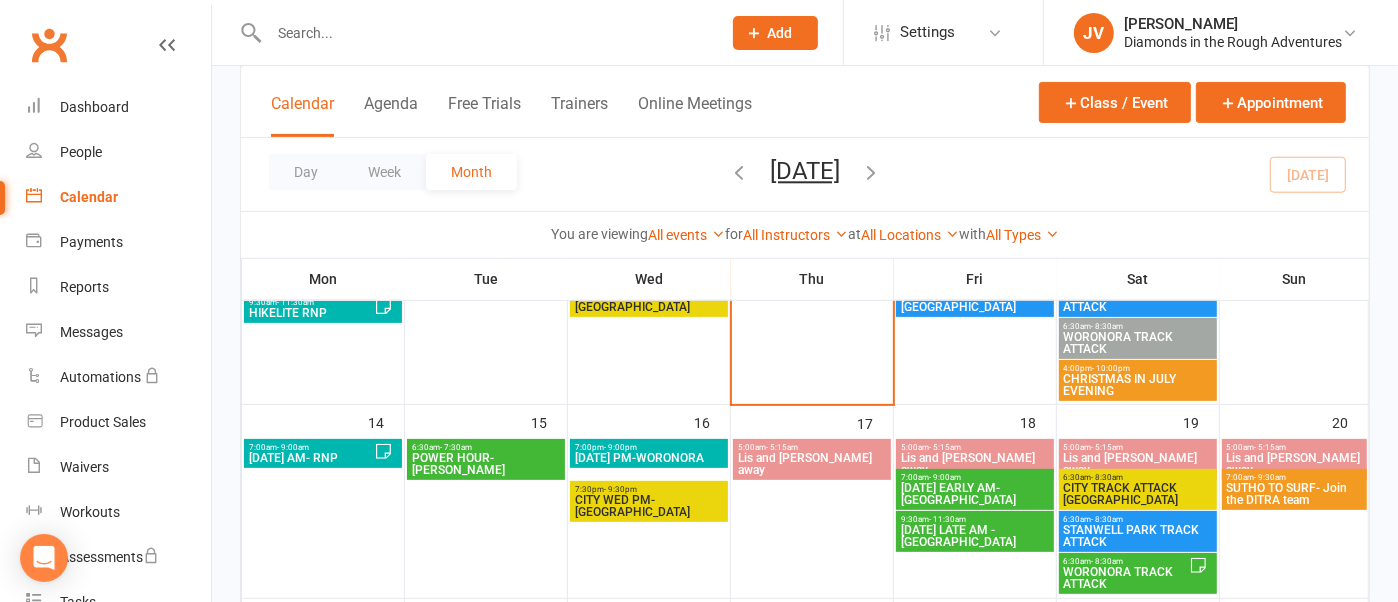 click on "[DATE] LATE AM -[GEOGRAPHIC_DATA]" at bounding box center [975, 301] 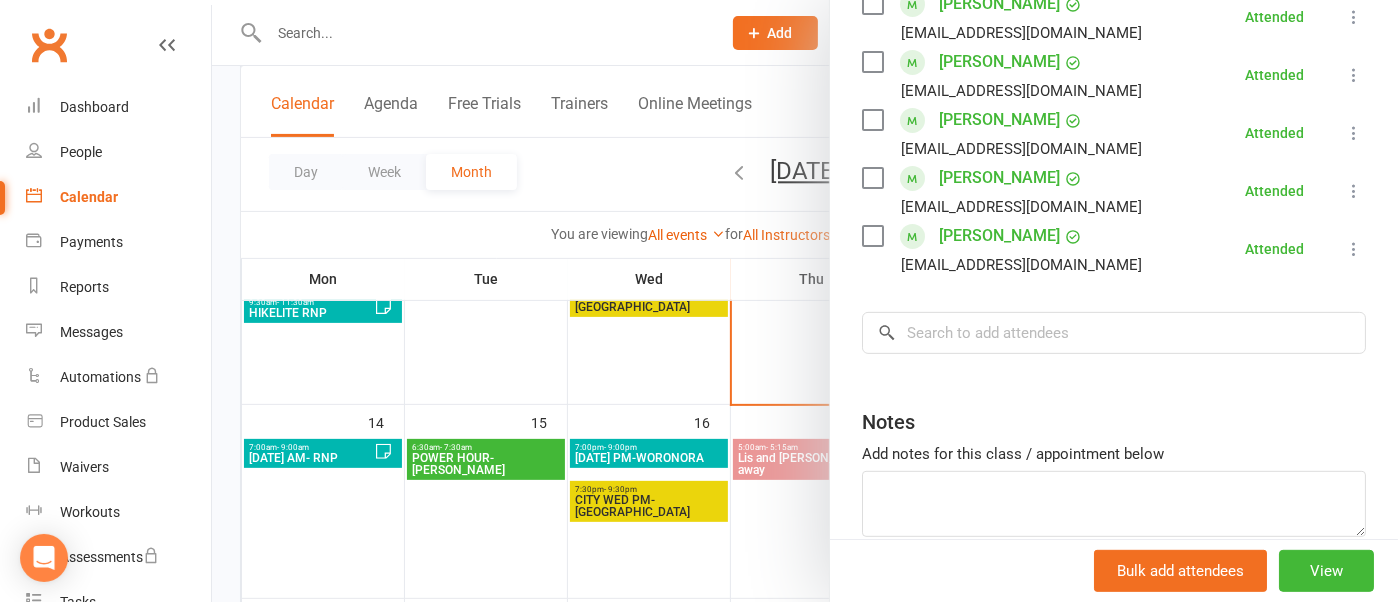 scroll, scrollTop: 595, scrollLeft: 0, axis: vertical 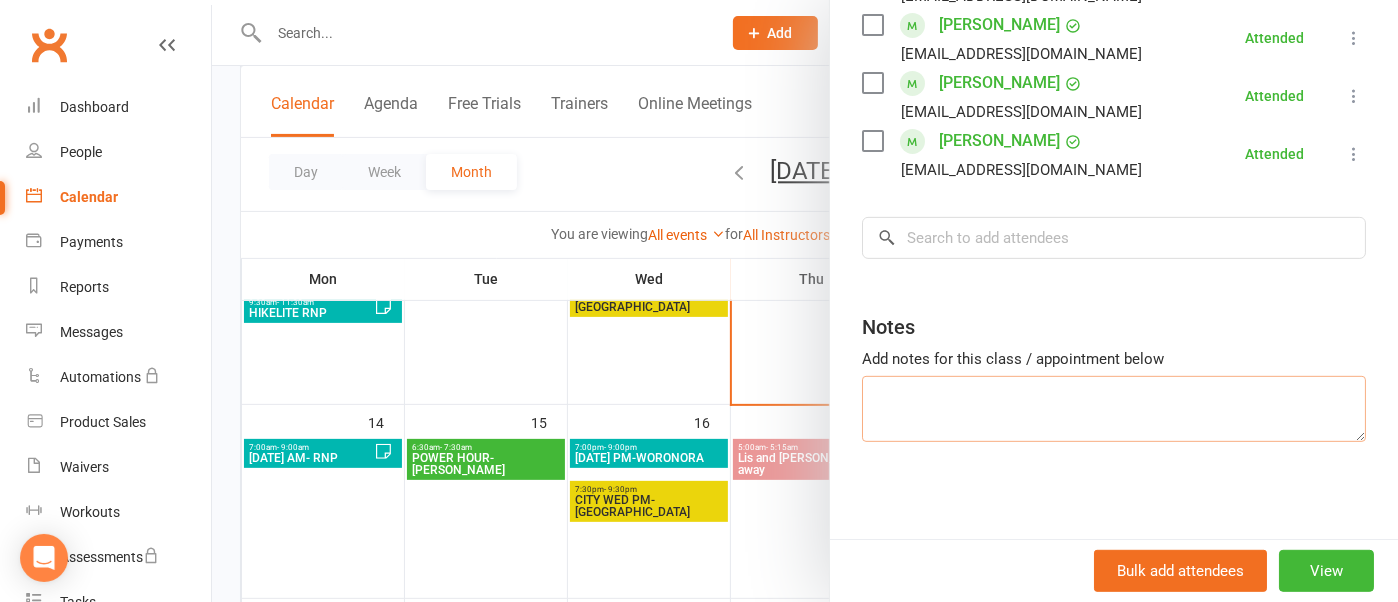 click at bounding box center [1114, 409] 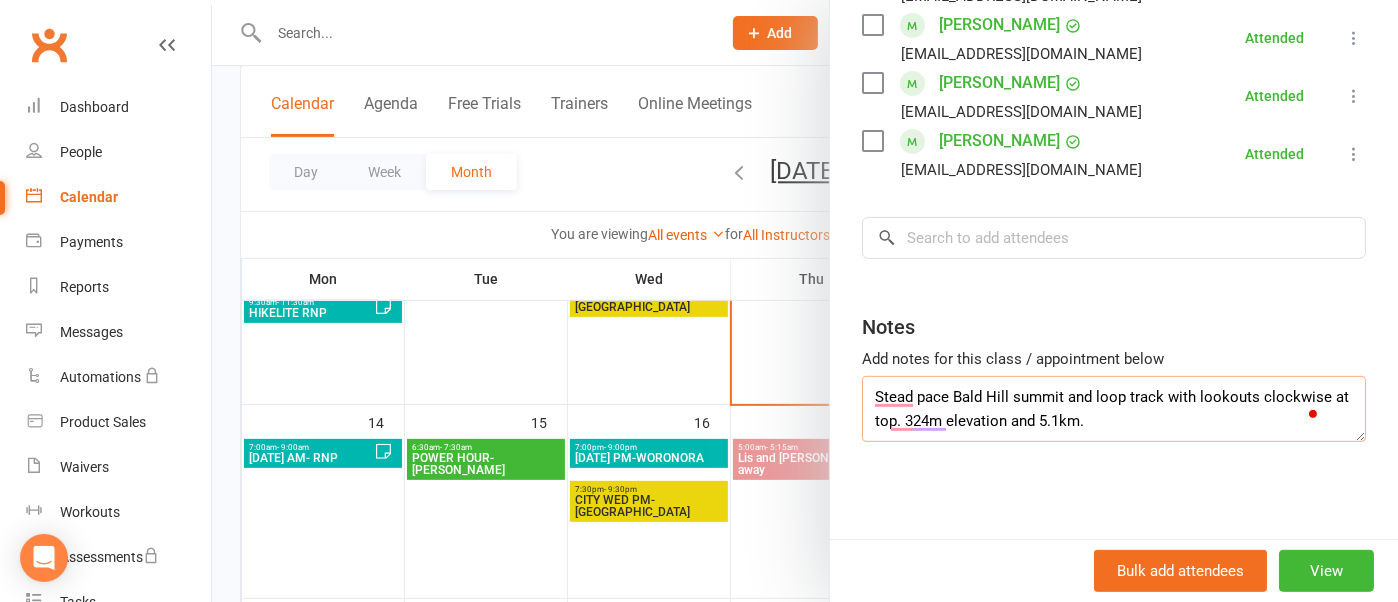 type on "Stead pace Bald Hill summit and loop track with lookouts clockwise at top. 324m elevation and 5.1km." 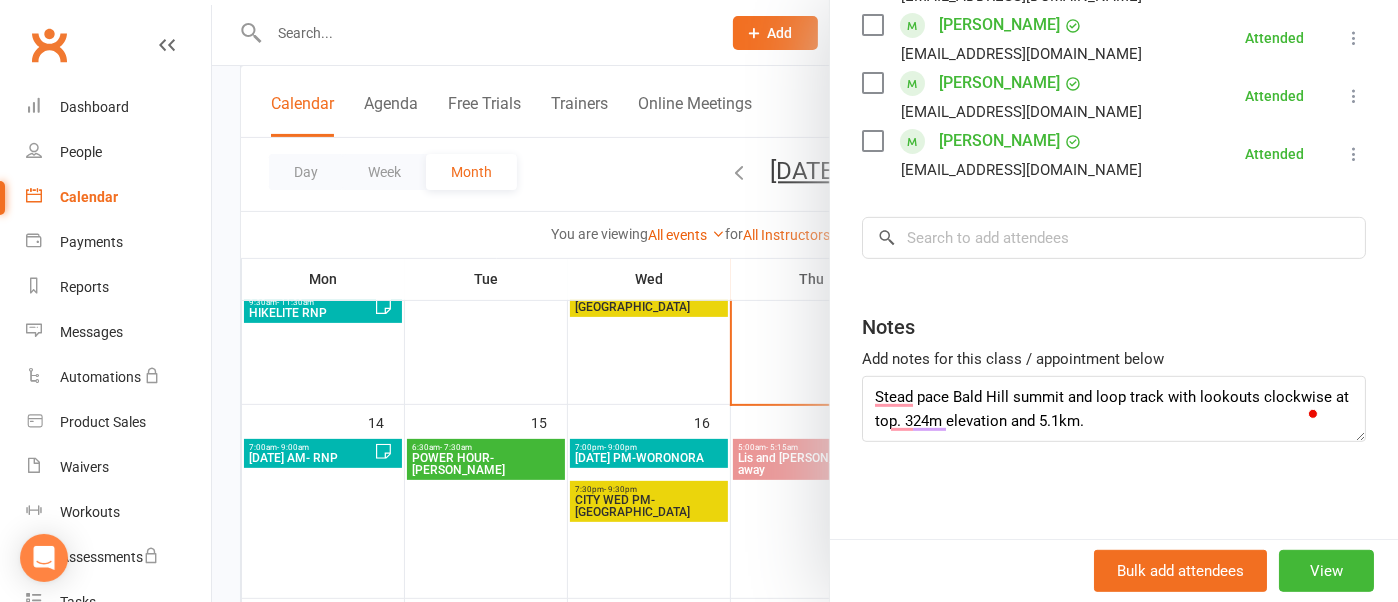 click at bounding box center [805, 301] 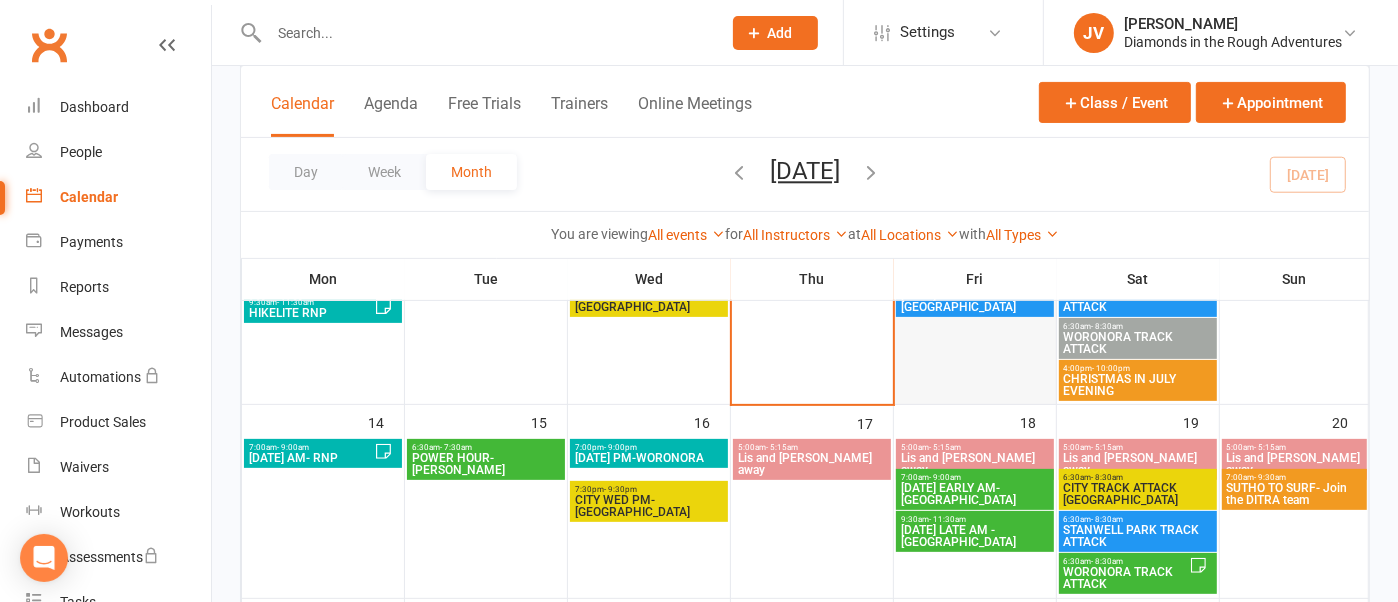 scroll, scrollTop: 275, scrollLeft: 0, axis: vertical 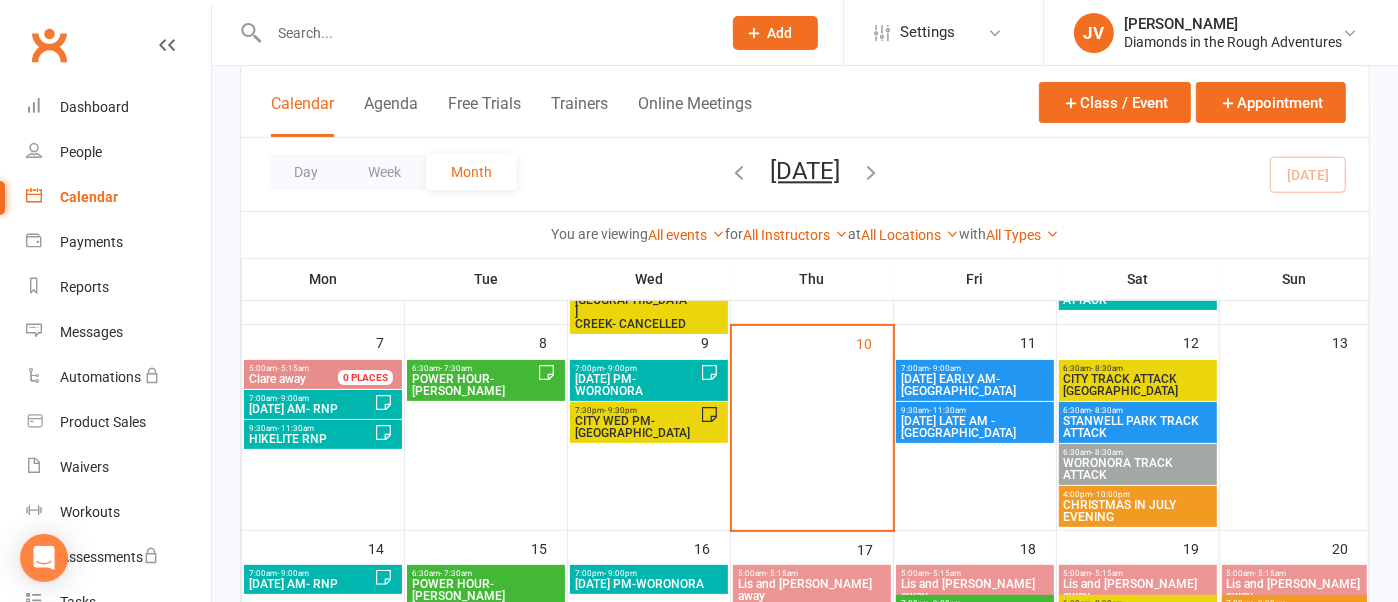 click on "[DATE] EARLY AM- [GEOGRAPHIC_DATA]" at bounding box center (975, 385) 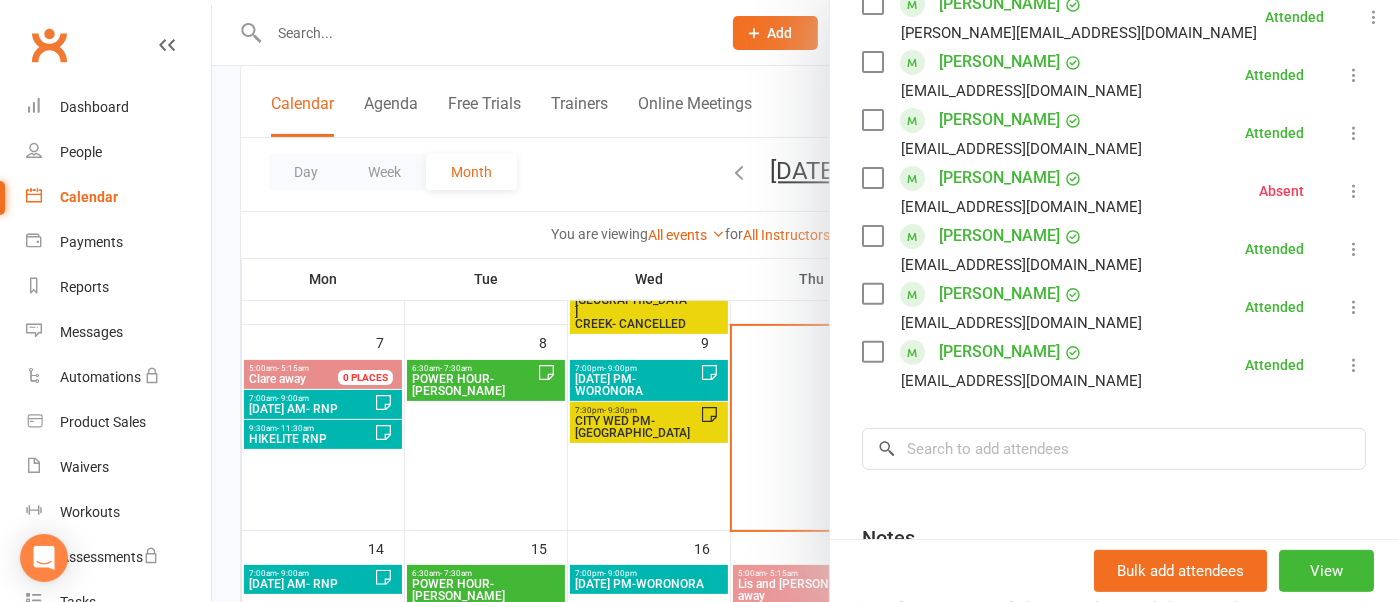 scroll, scrollTop: 711, scrollLeft: 0, axis: vertical 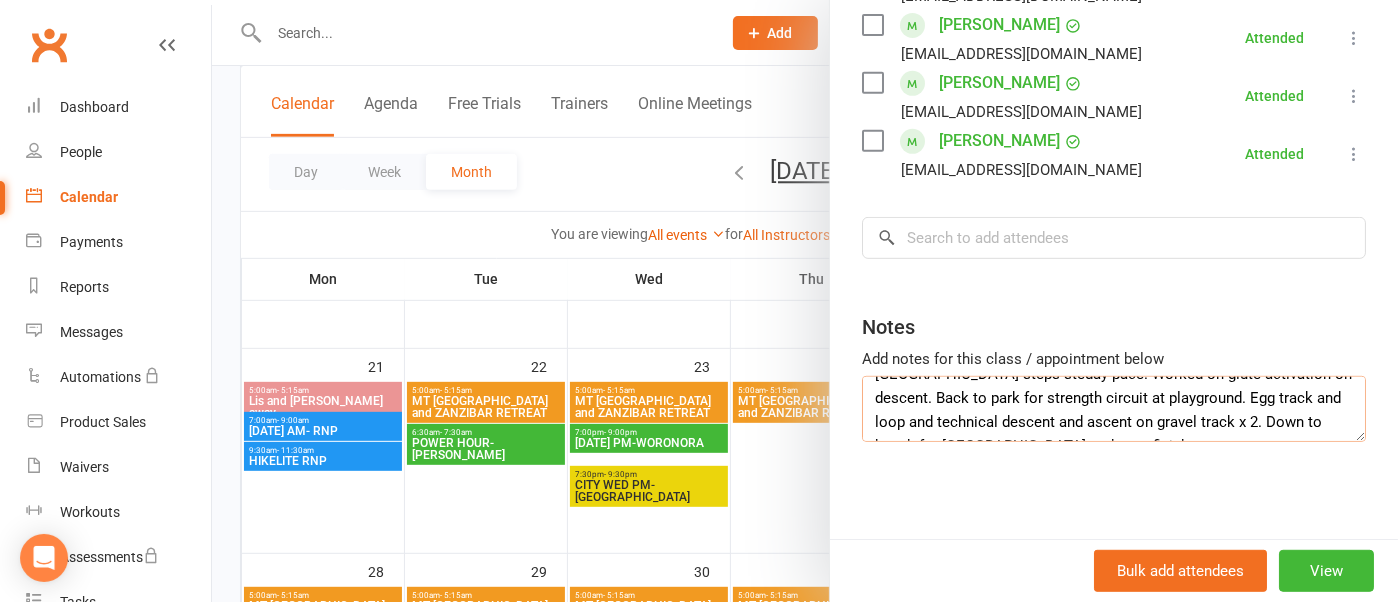 click on "No Connie - late cancel, worried about weather. Warmup to south headland then up Bald Hill steps steday pace. Worked on glute activation on descent. Back to park for strength circuit at playground. Egg track and loop and technical descent and ascent on gravel track x 2. Down to beach for peleton and easy finish." at bounding box center [1114, 409] 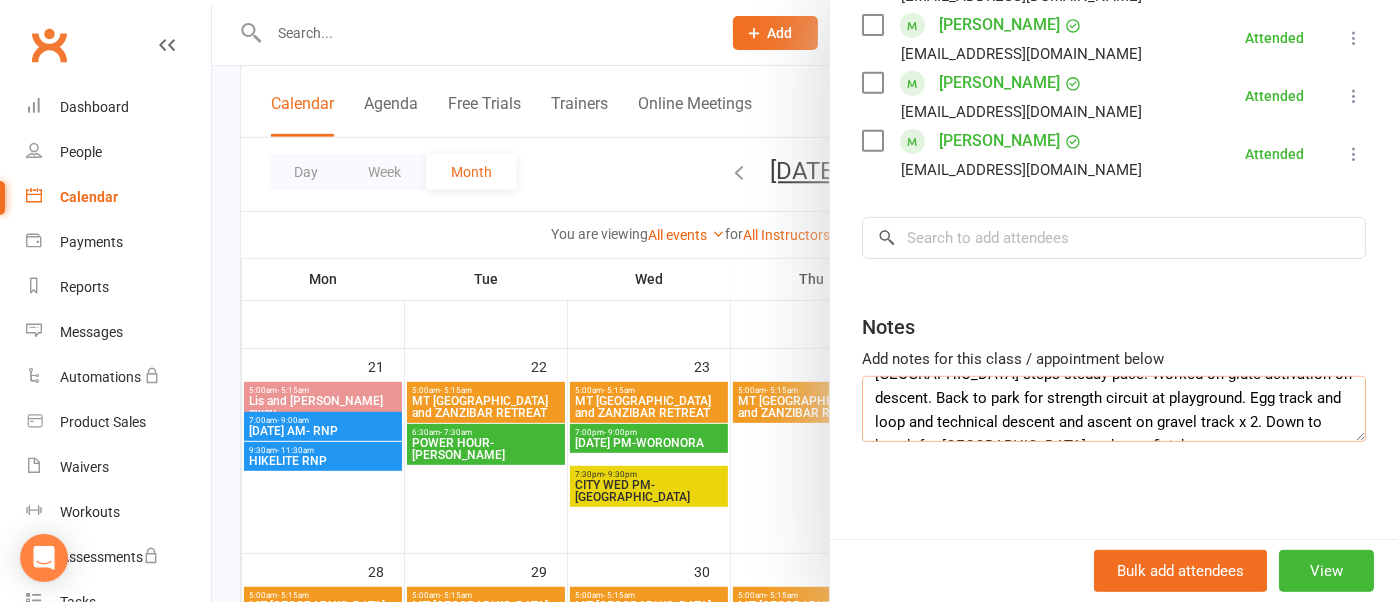 scroll, scrollTop: 71, scrollLeft: 0, axis: vertical 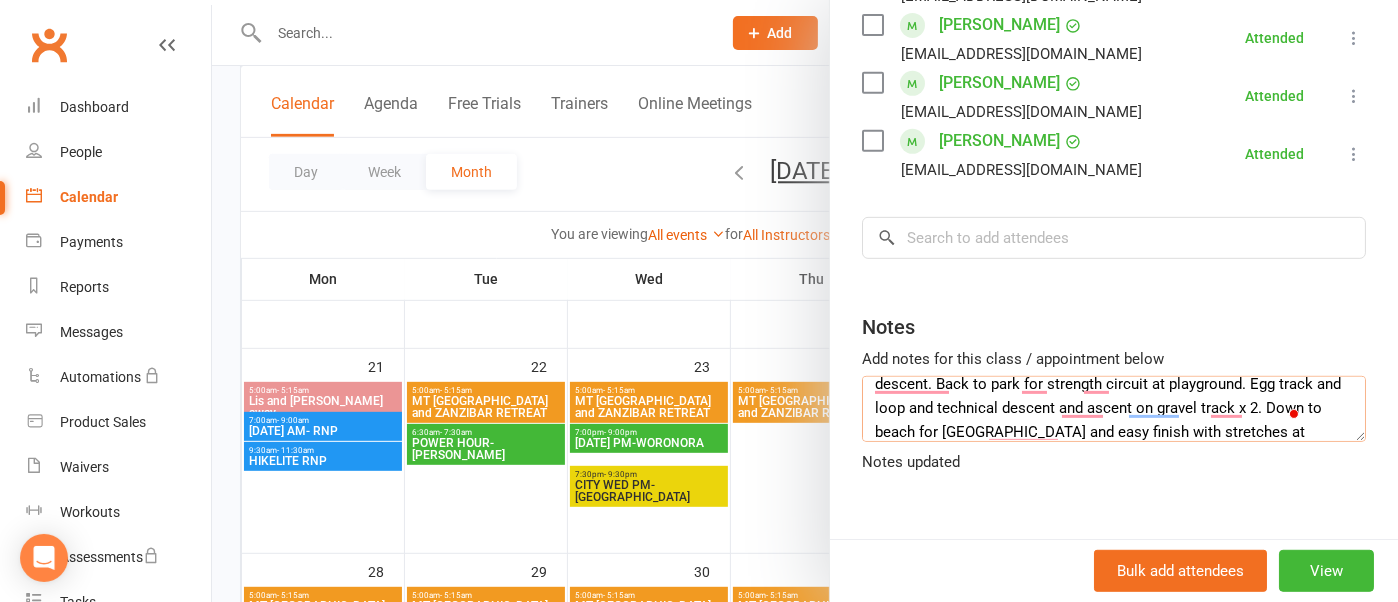type on "No Connie - late cancel, worried about weather. Warmup to south headland then up Bald Hill steps steday pace. Worked on glute activation on descent. Back to park for strength circuit at playground. Egg track and loop and technical descent and ascent on gravel track x 2. Down to beach for peleton and easy finish with stretches at spiderweb." 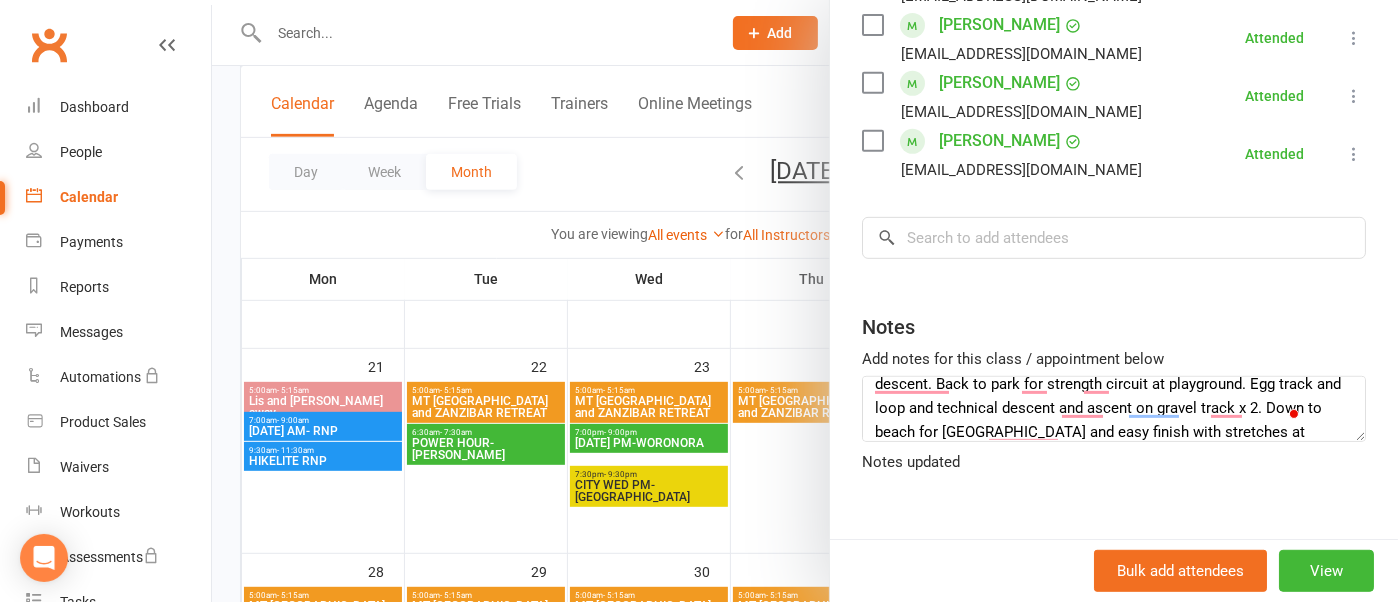 click at bounding box center [805, 301] 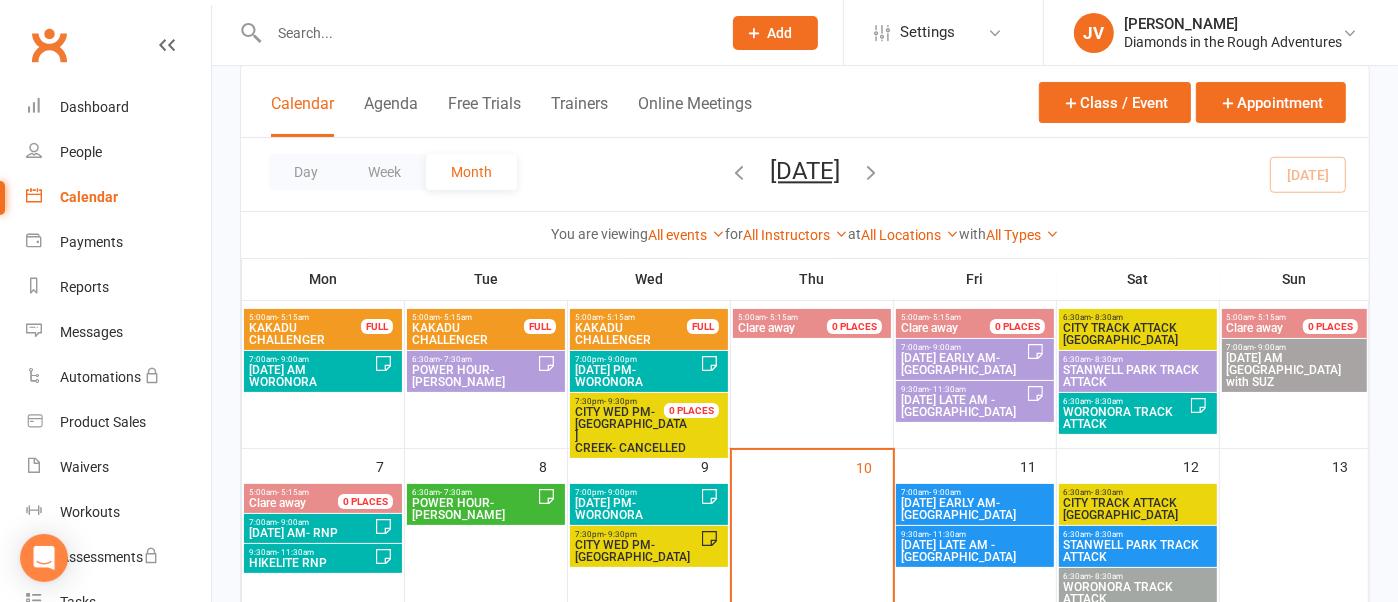 scroll, scrollTop: 275, scrollLeft: 0, axis: vertical 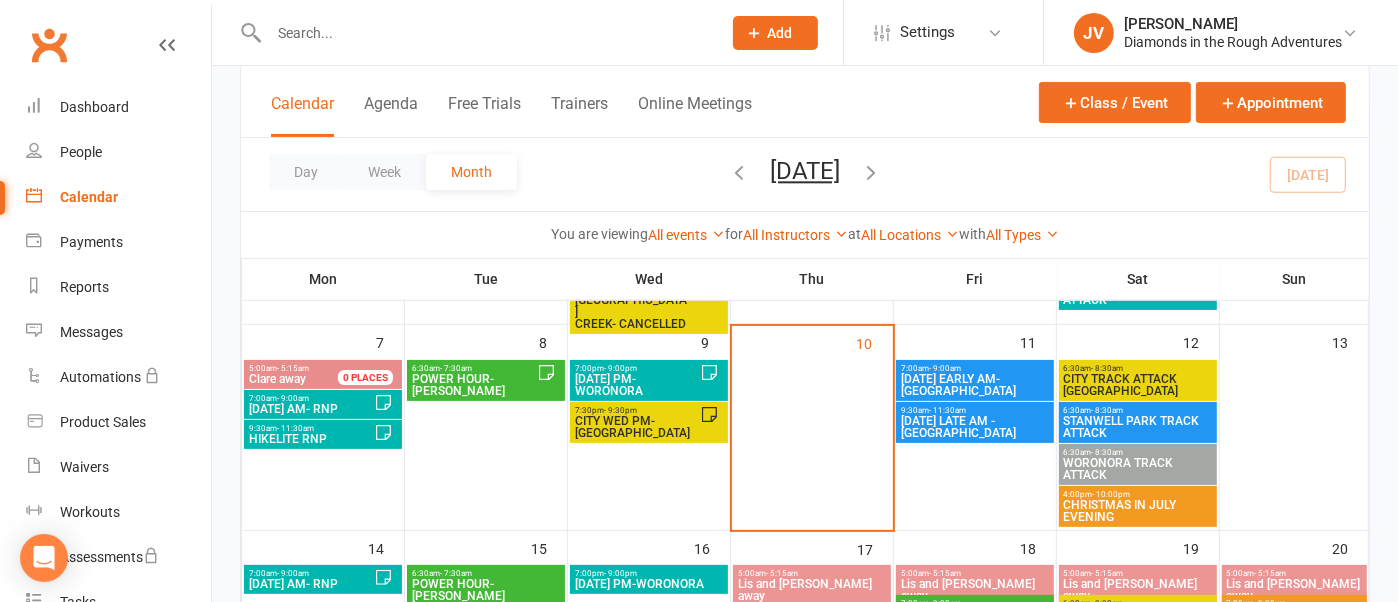 click on "STANWELL PARK TRACK ATTACK" at bounding box center [1138, 427] 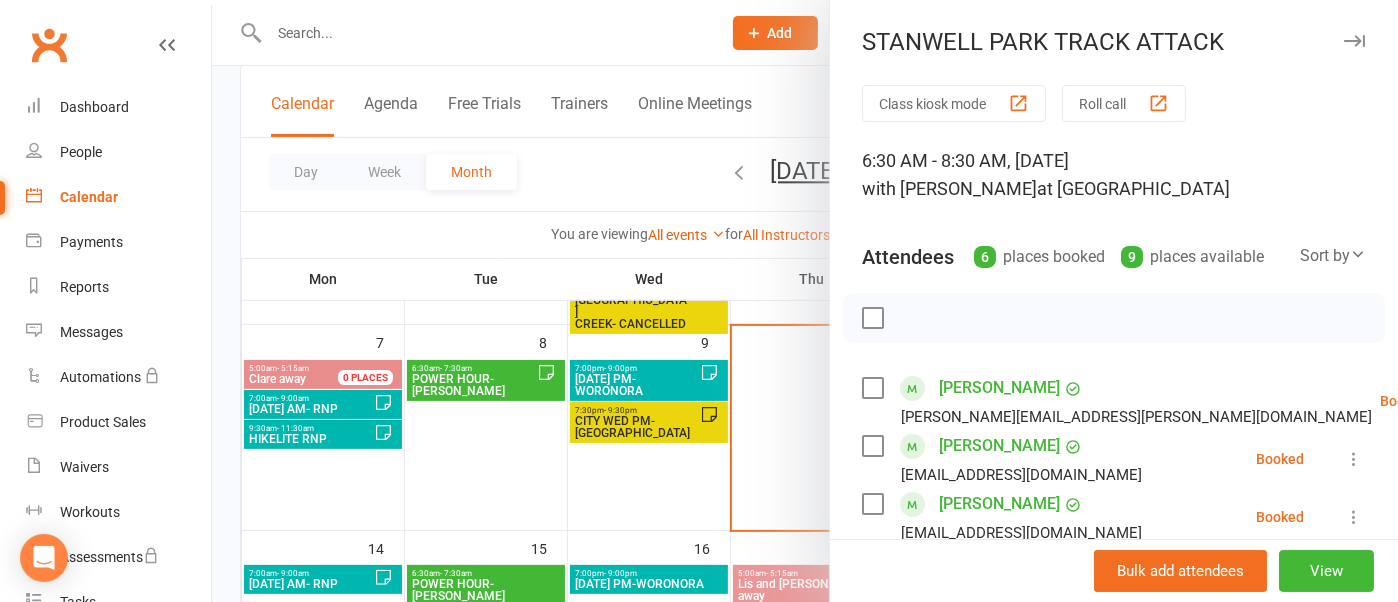 scroll, scrollTop: 250, scrollLeft: 0, axis: vertical 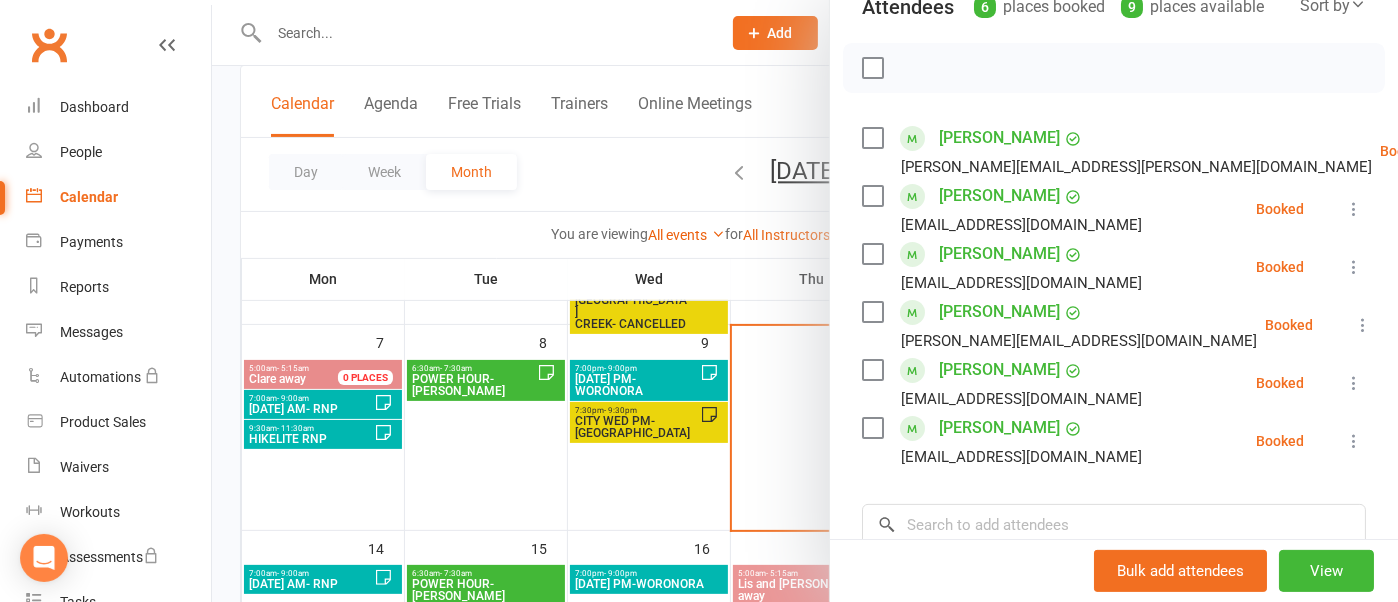 click at bounding box center (805, 301) 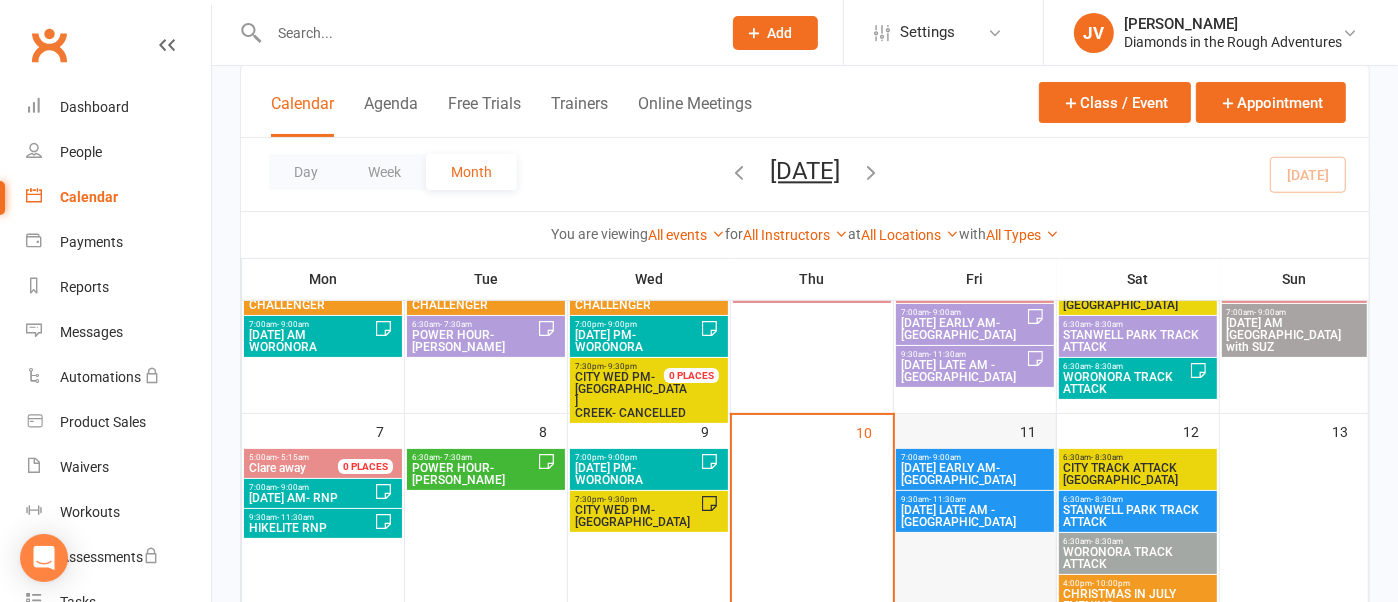 scroll, scrollTop: 151, scrollLeft: 0, axis: vertical 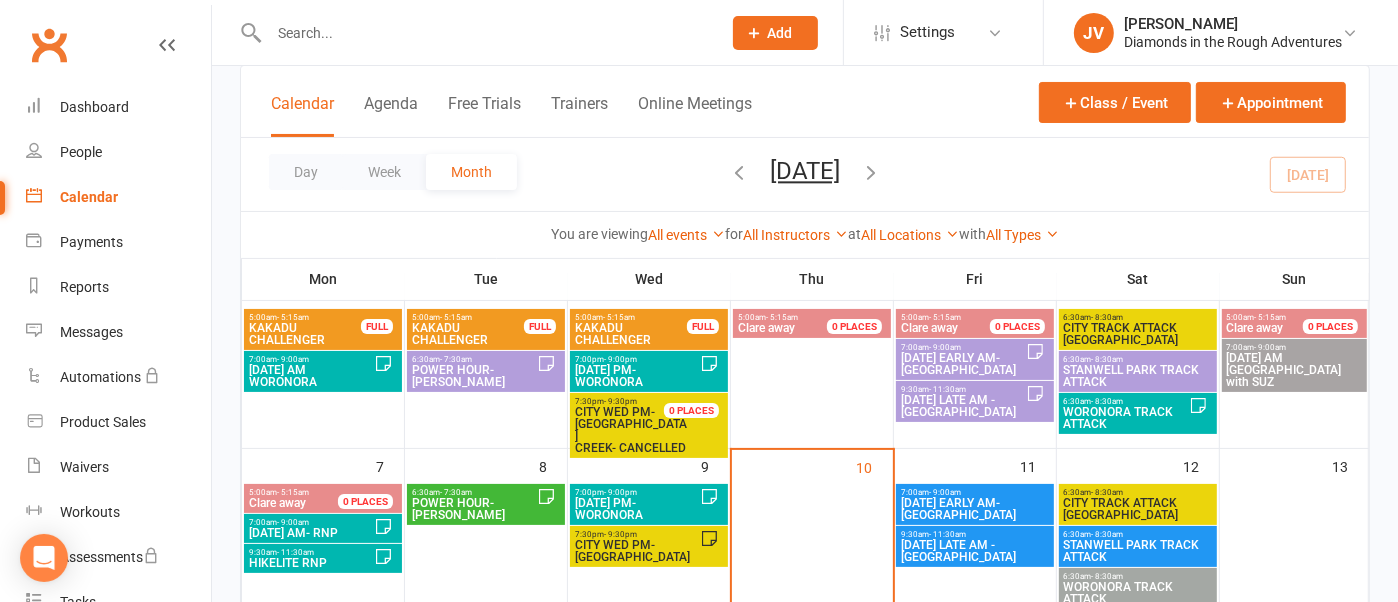 click on "STANWELL PARK TRACK ATTACK" at bounding box center [1138, 376] 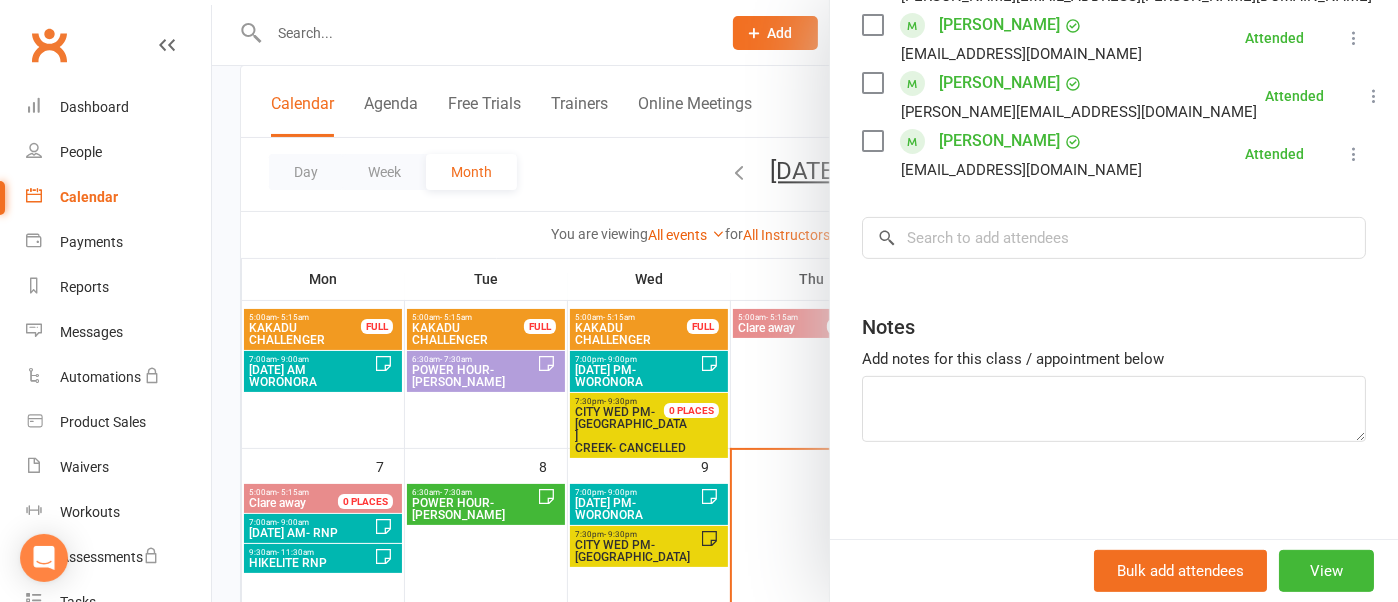 scroll, scrollTop: 0, scrollLeft: 0, axis: both 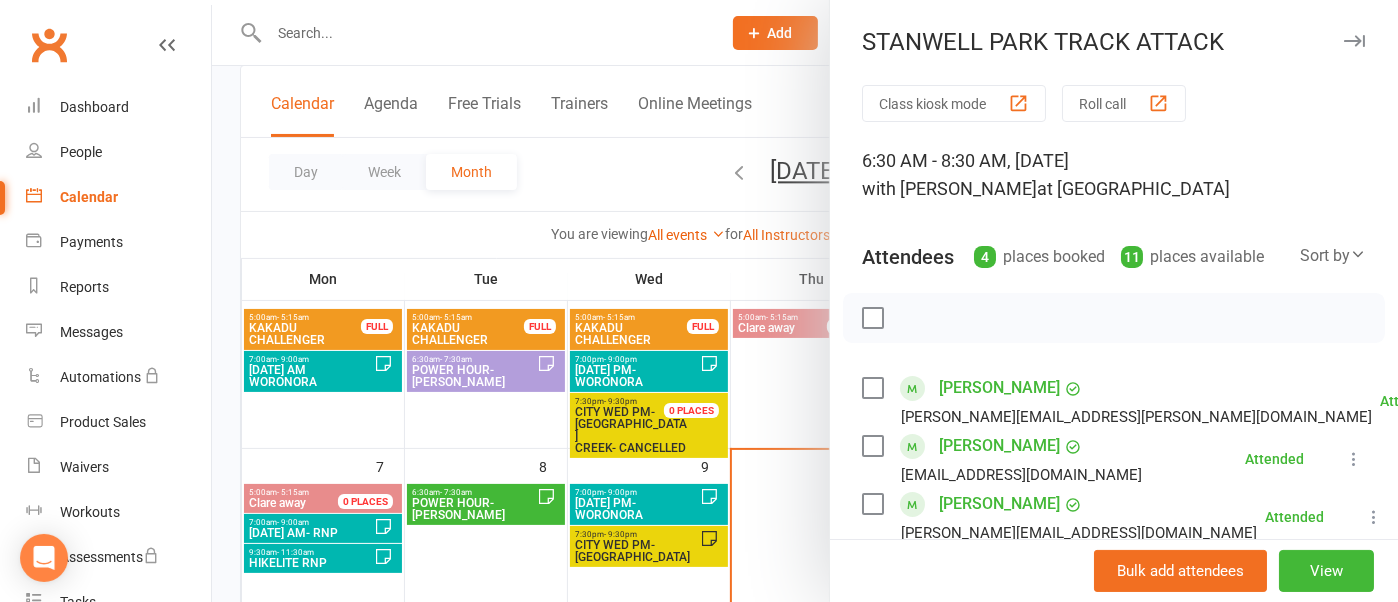 click at bounding box center (1354, 41) 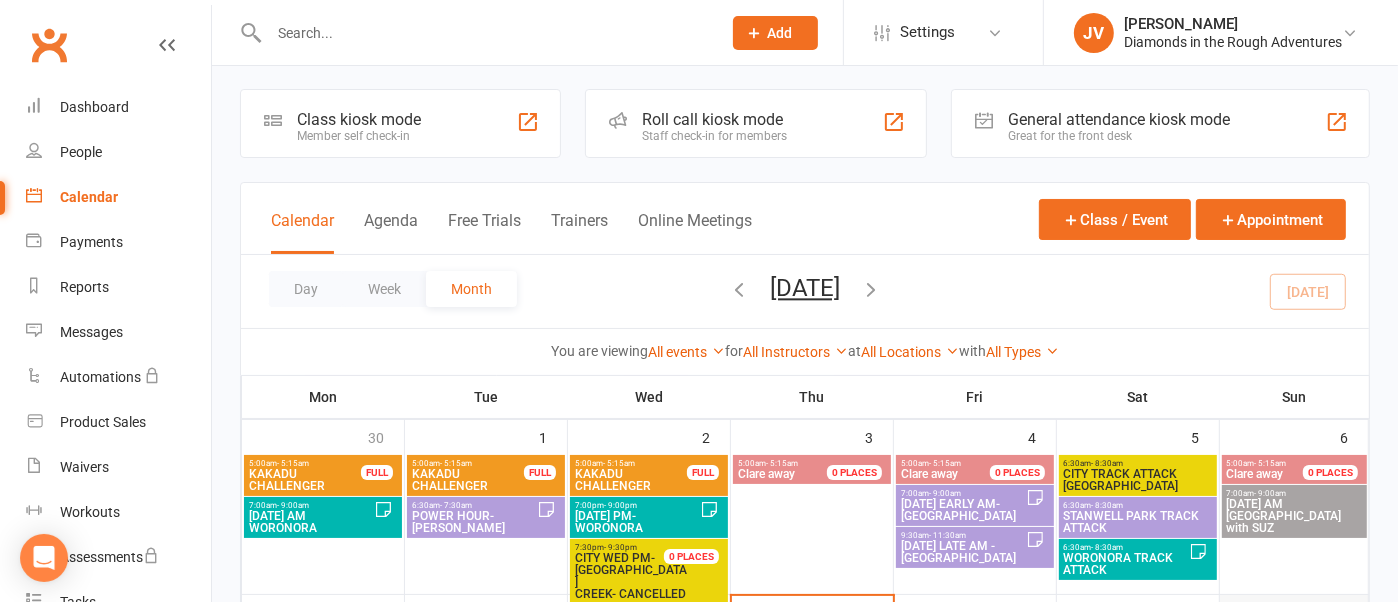 scroll, scrollTop: 0, scrollLeft: 0, axis: both 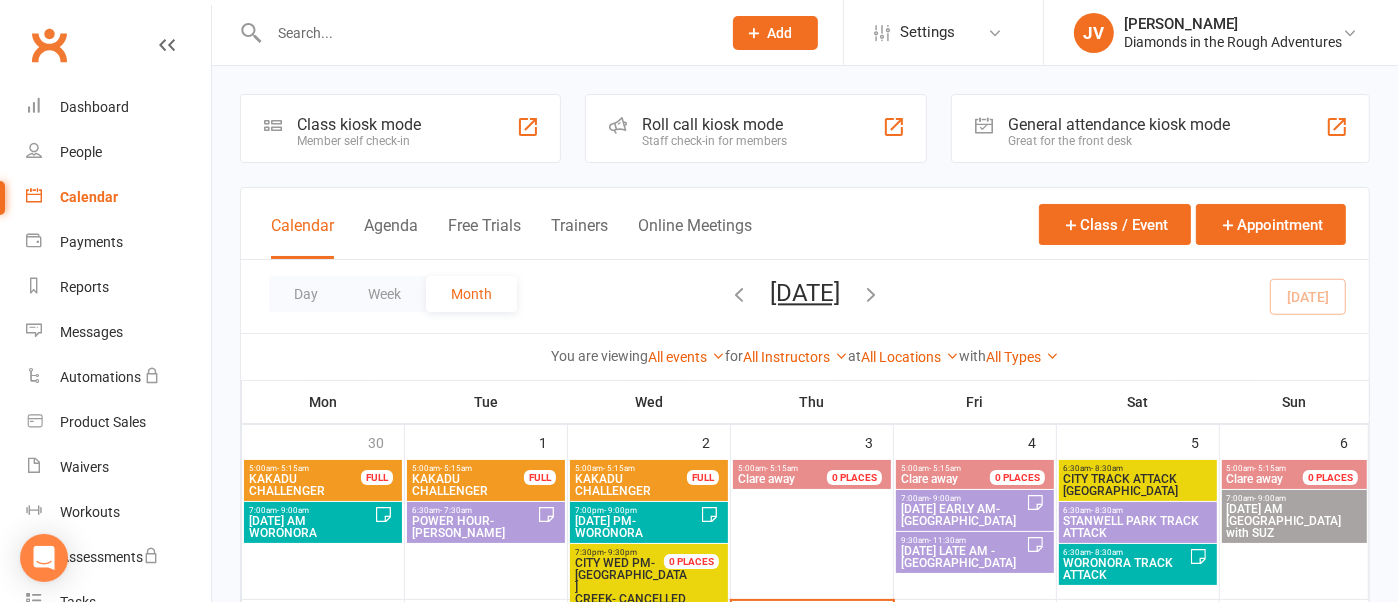 click at bounding box center [739, 294] 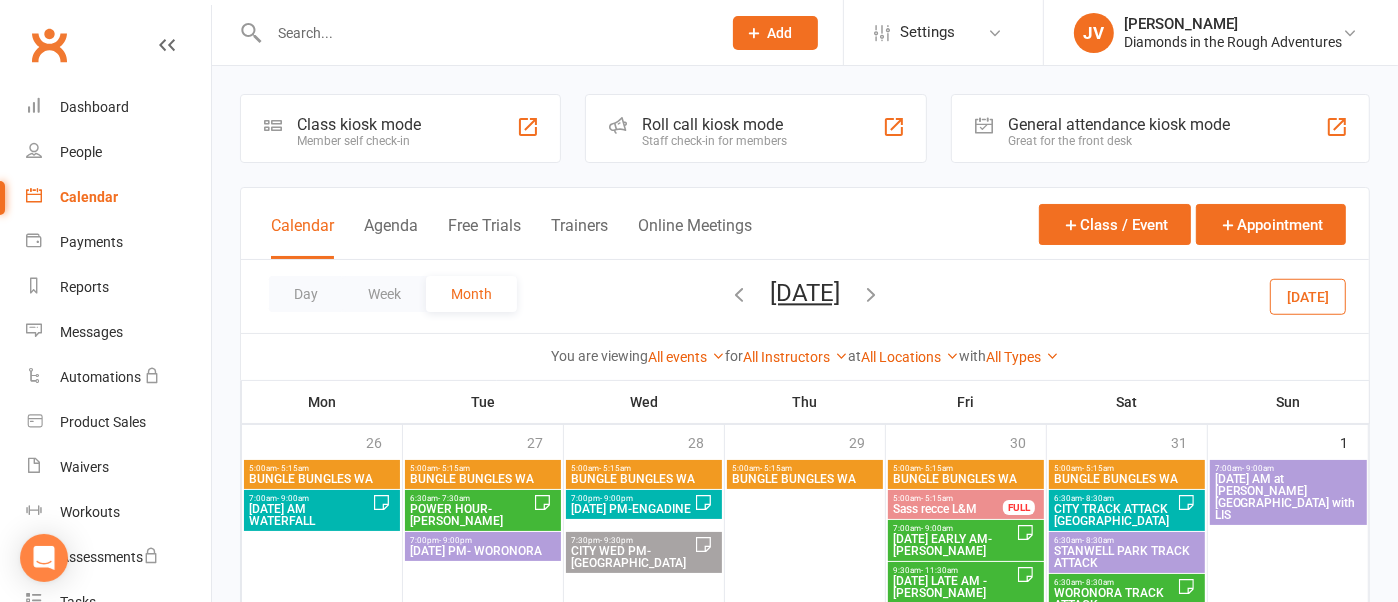 scroll, scrollTop: 250, scrollLeft: 0, axis: vertical 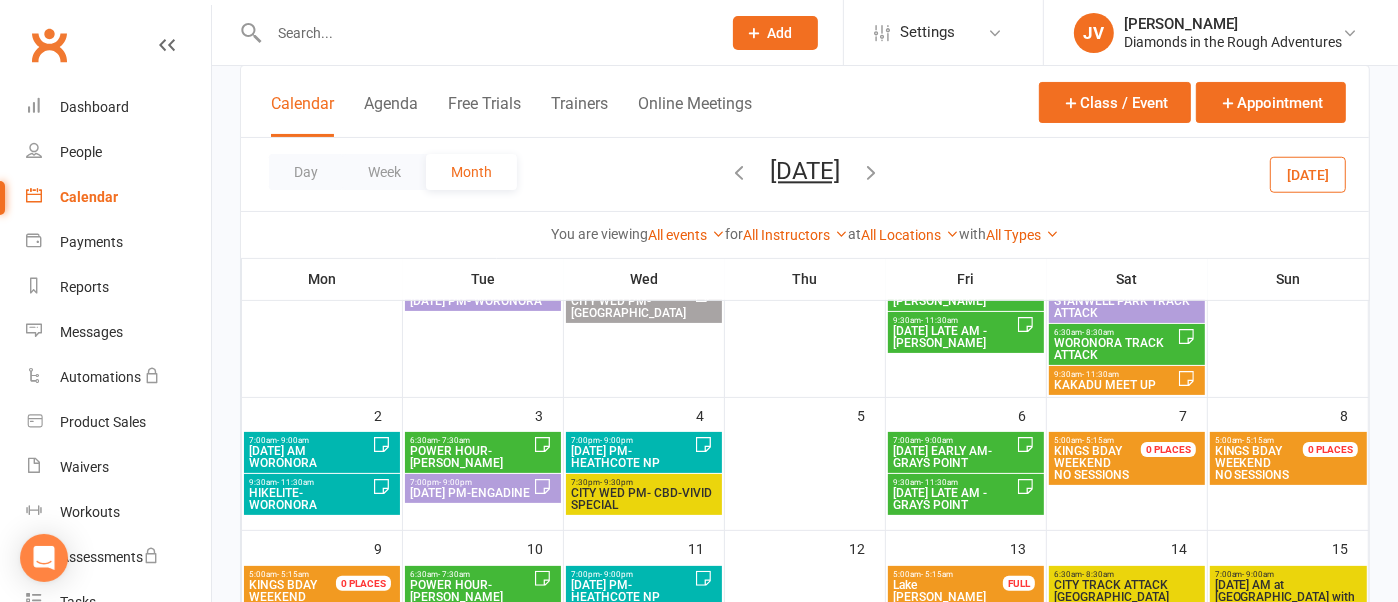 click at bounding box center [871, 172] 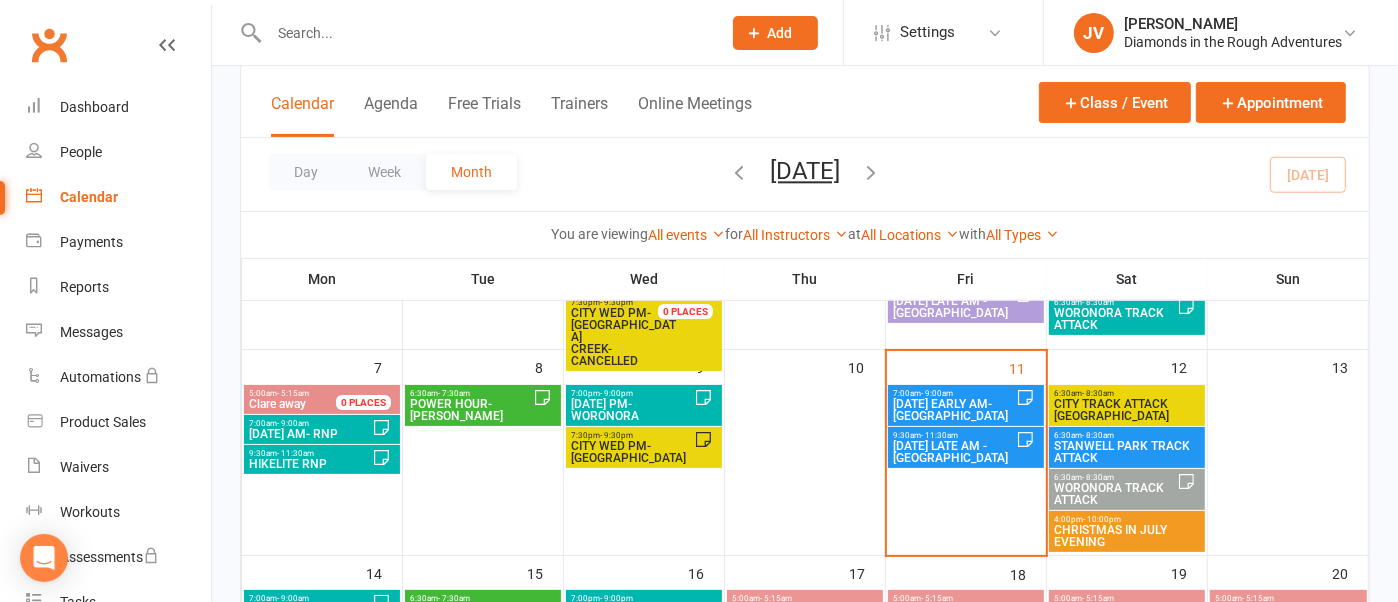click on "6:30am  - 8:30am" at bounding box center (1127, 435) 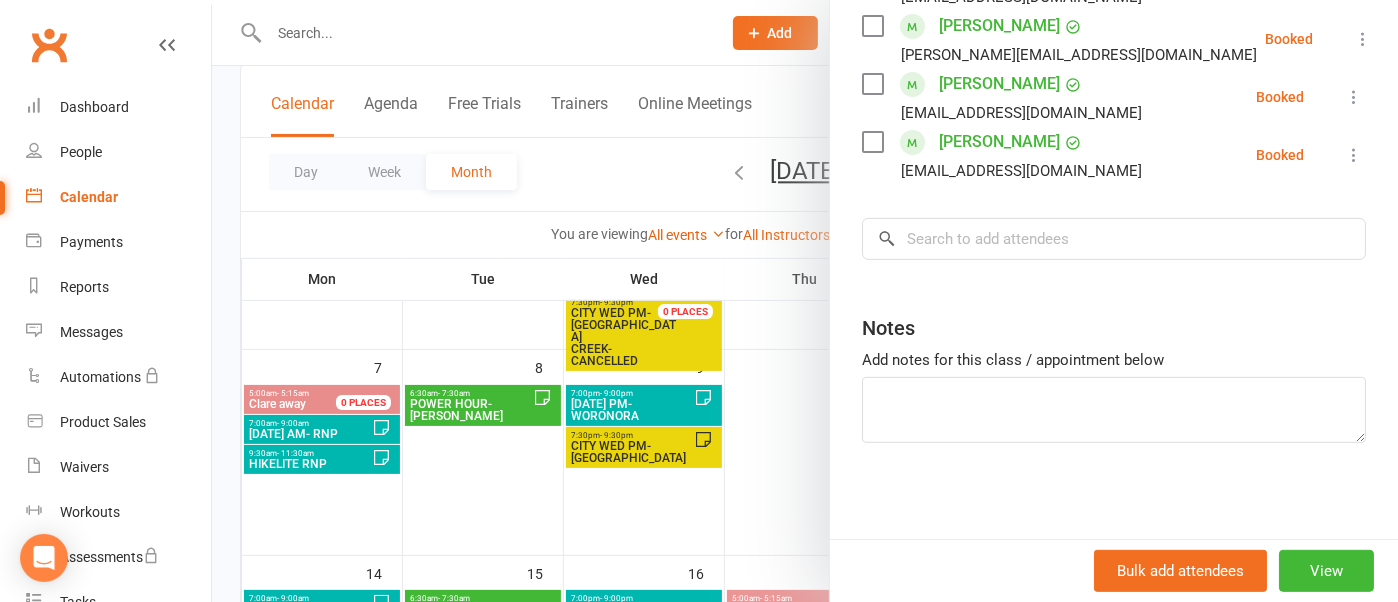 scroll, scrollTop: 537, scrollLeft: 0, axis: vertical 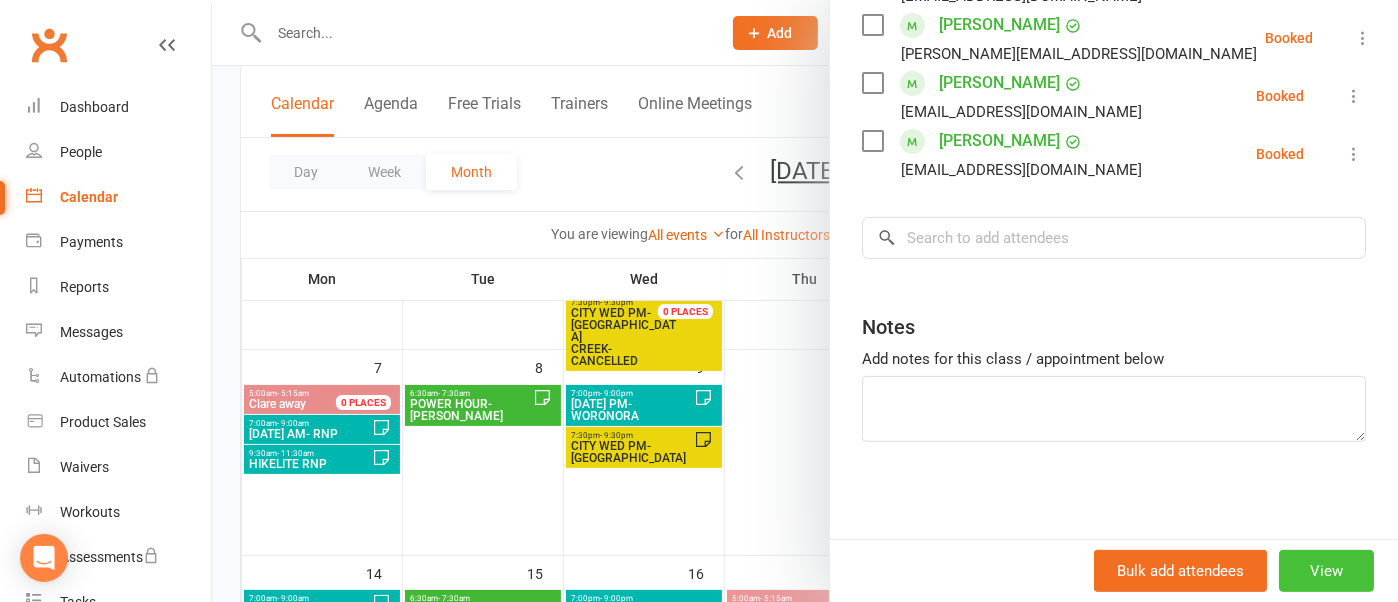 click on "View" at bounding box center [1326, 571] 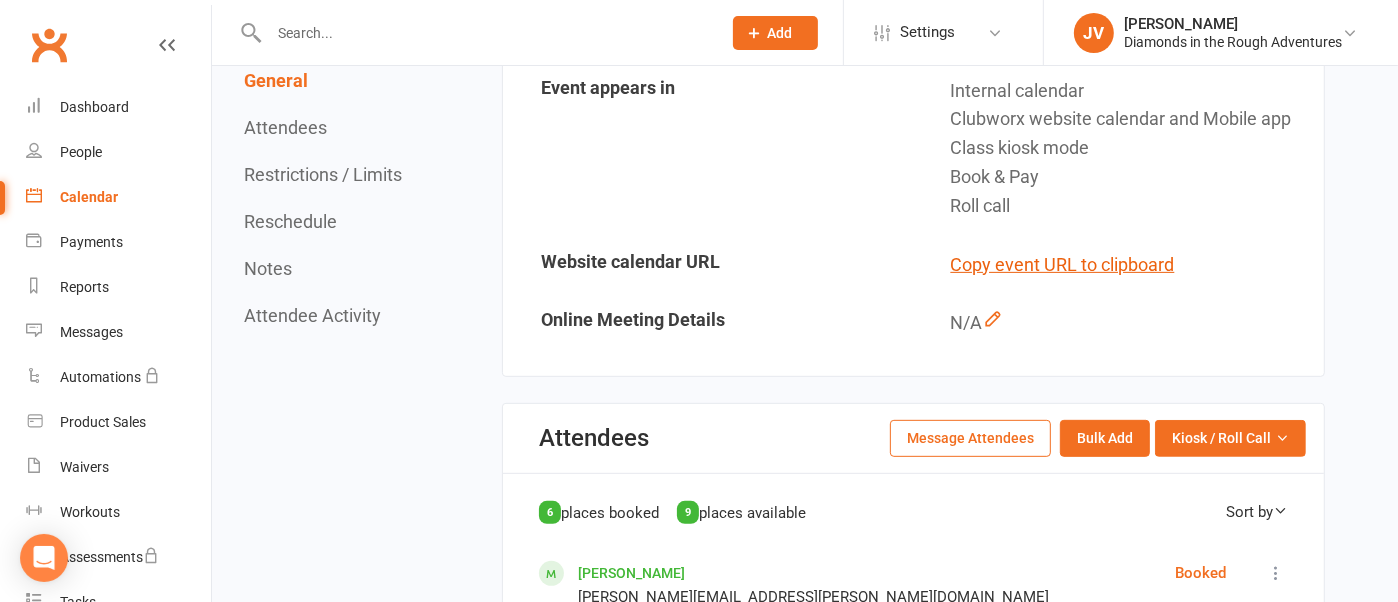 scroll, scrollTop: 625, scrollLeft: 0, axis: vertical 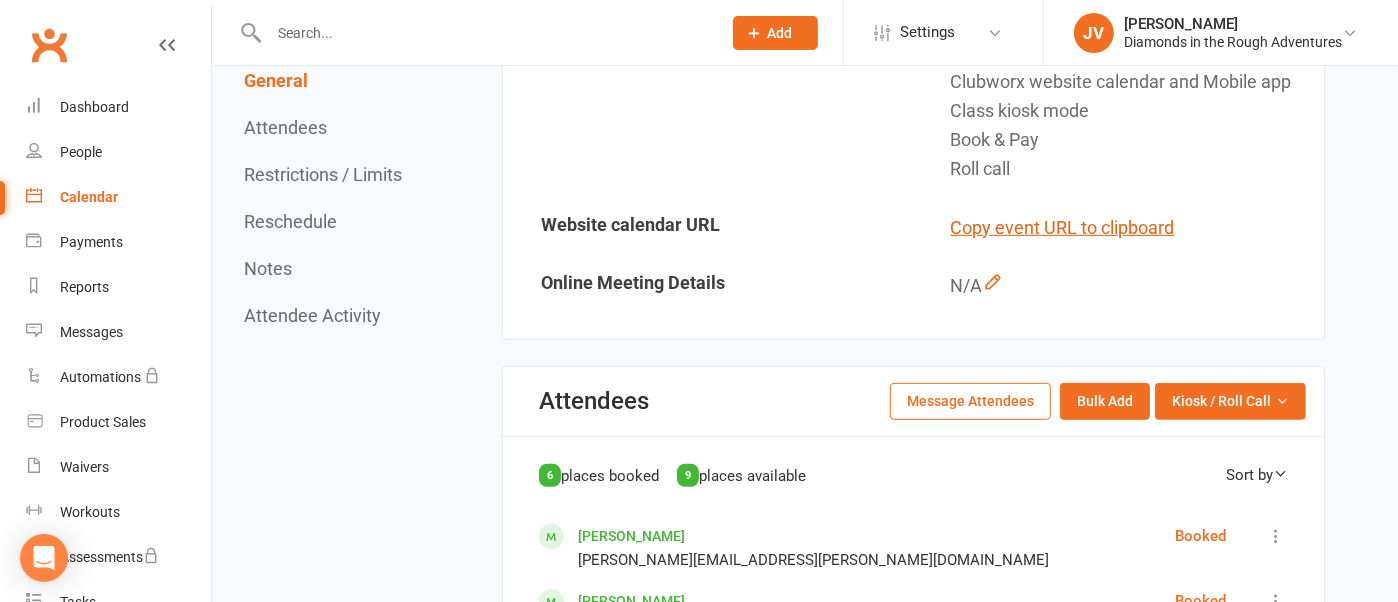 click on "Message Attendees" at bounding box center [970, 401] 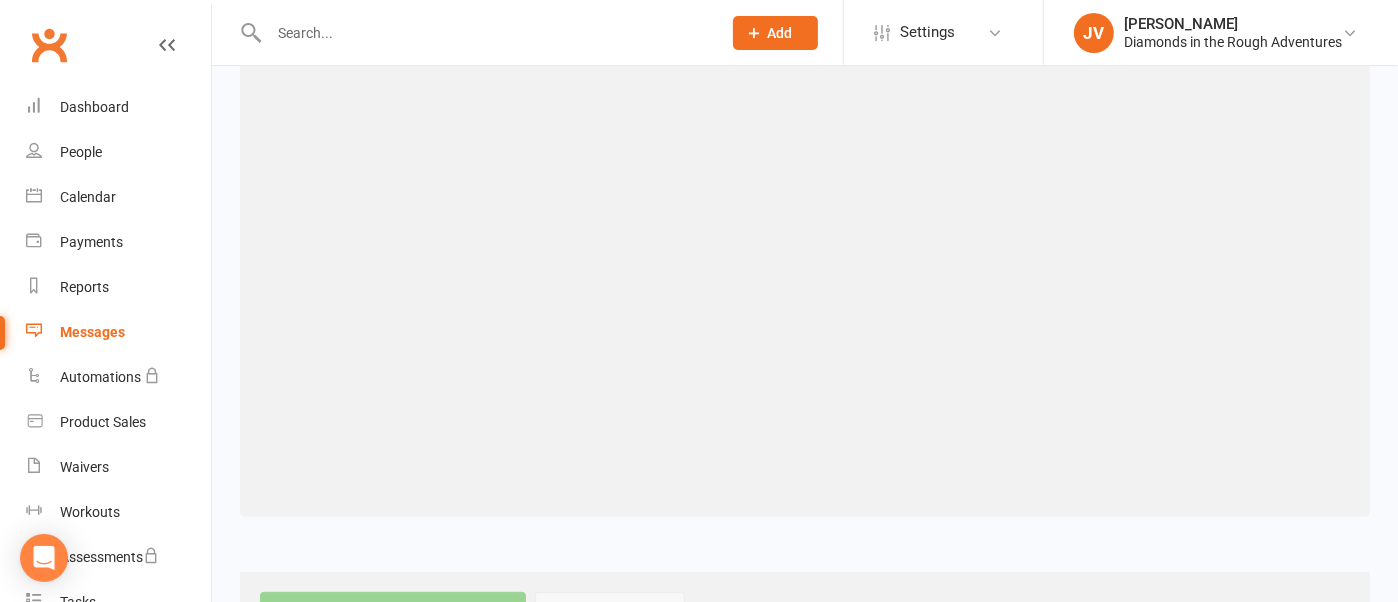 scroll, scrollTop: 0, scrollLeft: 0, axis: both 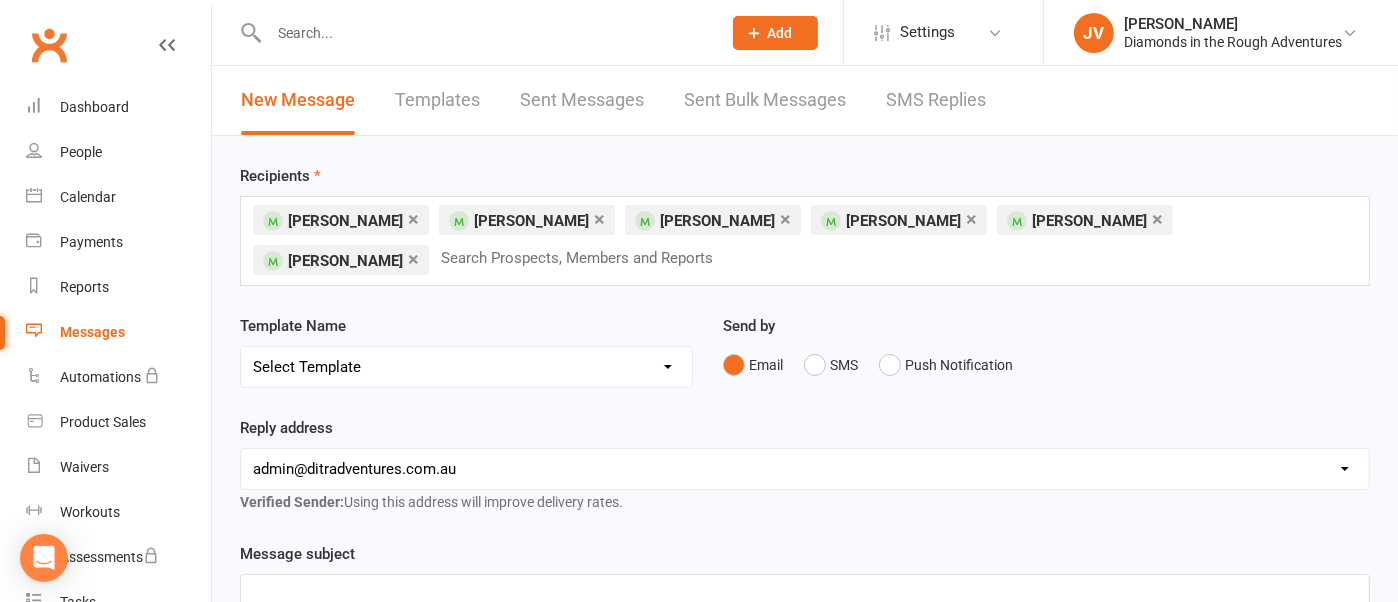click on "Select Template [Email] come back [Push Notification] Push Notification Template Test [Email] Xmas in July 2025 [Email] DITRA Trip Welcome [Email] DITRA Trip Welcome - BEST OF BIBBULMUN [Email] DITRA Trip Welcome - BUNGLES [Email] DITRA Trip Welcome - KAKADU [Email] DITRA Trip Welcome - Mt Kenya and Zanzibar [Email] DITRA Trip Welcome - Nellies Glen  & Devils Hole [Email] DITRA Trip Welcome - WALLS OF JERUSALEM [Email] Trip Promo Code gift [Email] Trip Promo Code gift Kakadu [Email] SUZ SAT MORNING - WORONORA  [Email] SUZ SUN MORNING - LINLEY PT  [Email] SUZ WED NIGHT - BIRCHGROVE [Email] SUZ WED Night - McMAHONS PT [Email] SUZ WED NITE - LINLEY PT [Email] SUZ WED NITE - WORONORA [Email] AA New Client- first BOT session [Email] FIRST REPLY to email or phone contact - Training [Email] THANK YOU New Membership sign up- [Email] The next step log in, membership and booking Info [Email] VERY FIRST EMAIL SENT to prospect- then attach the 3 documents [Email] wording of pdf welcome to DITRA- sent with first email" at bounding box center (466, 367) 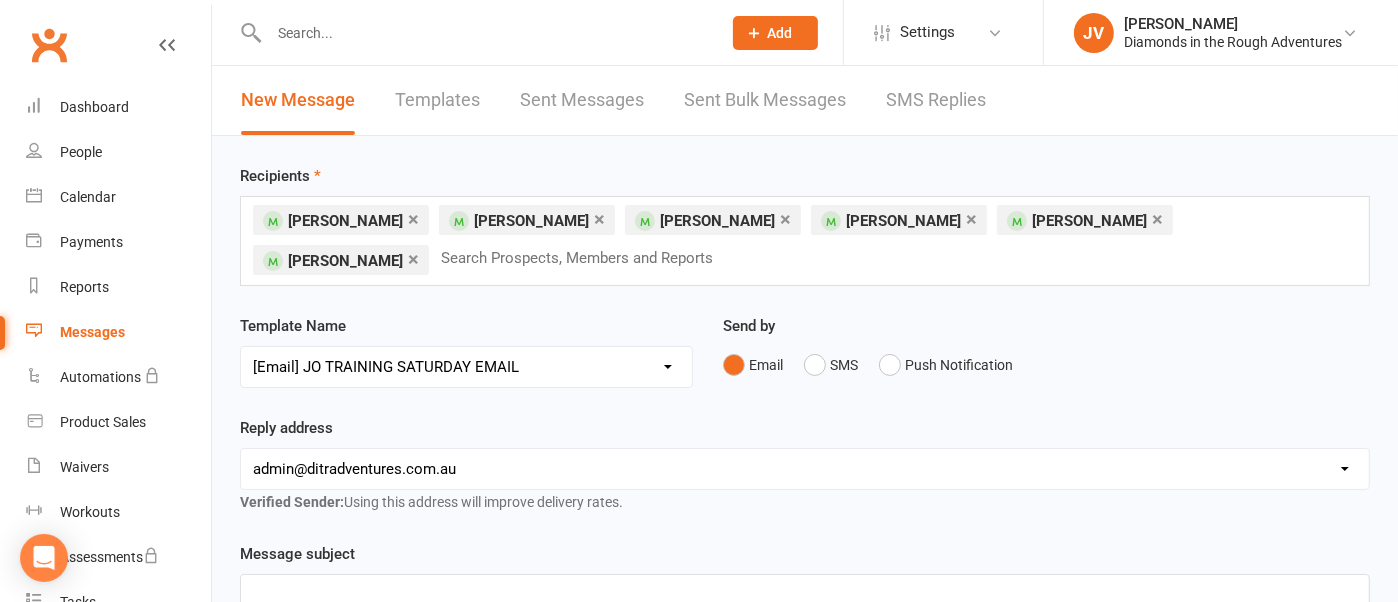 click on "Select Template [Email] come back [Push Notification] Push Notification Template Test [Email] Xmas in July 2025 [Email] DITRA Trip Welcome [Email] DITRA Trip Welcome - BEST OF BIBBULMUN [Email] DITRA Trip Welcome - BUNGLES [Email] DITRA Trip Welcome - KAKADU [Email] DITRA Trip Welcome - Mt Kenya and Zanzibar [Email] DITRA Trip Welcome - Nellies Glen  & Devils Hole [Email] DITRA Trip Welcome - WALLS OF JERUSALEM [Email] Trip Promo Code gift [Email] Trip Promo Code gift Kakadu [Email] SUZ SAT MORNING - WORONORA  [Email] SUZ SUN MORNING - LINLEY PT  [Email] SUZ WED NIGHT - BIRCHGROVE [Email] SUZ WED Night - McMAHONS PT [Email] SUZ WED NITE - LINLEY PT [Email] SUZ WED NITE - WORONORA [Email] AA New Client- first BOT session [Email] FIRST REPLY to email or phone contact - Training [Email] THANK YOU New Membership sign up- [Email] The next step log in, membership and booking Info [Email] VERY FIRST EMAIL SENT to prospect- then attach the 3 documents [Email] wording of pdf welcome to DITRA- sent with first email" at bounding box center [466, 367] 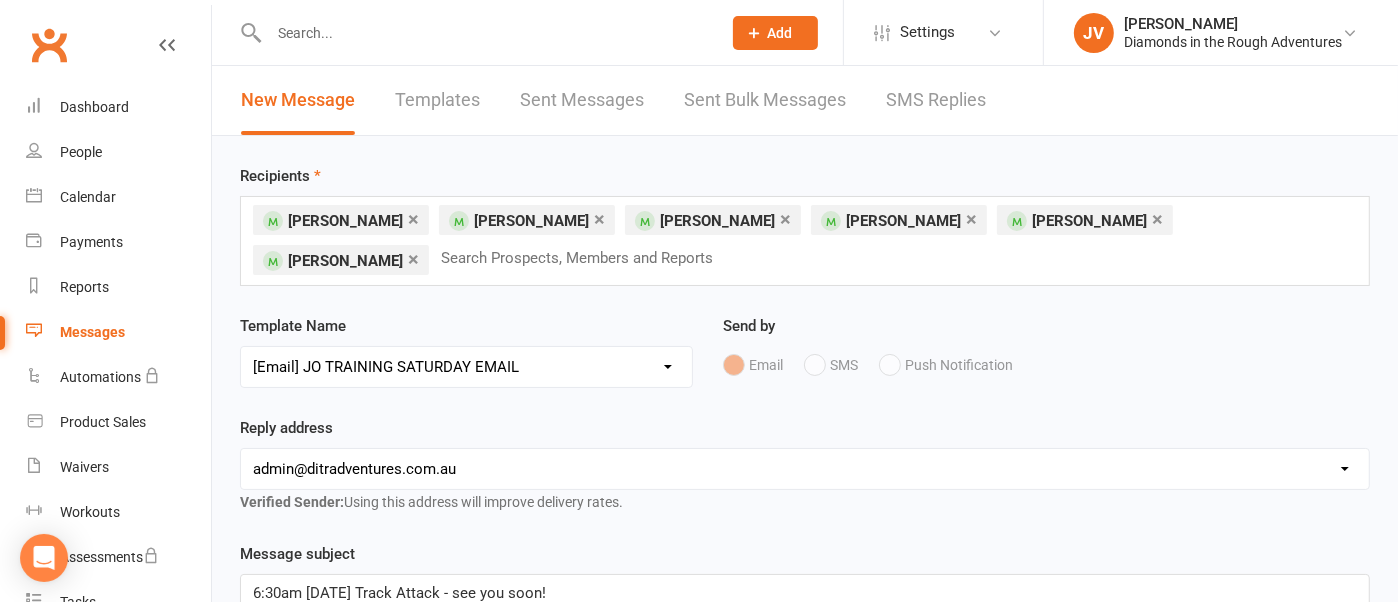 scroll, scrollTop: 125, scrollLeft: 0, axis: vertical 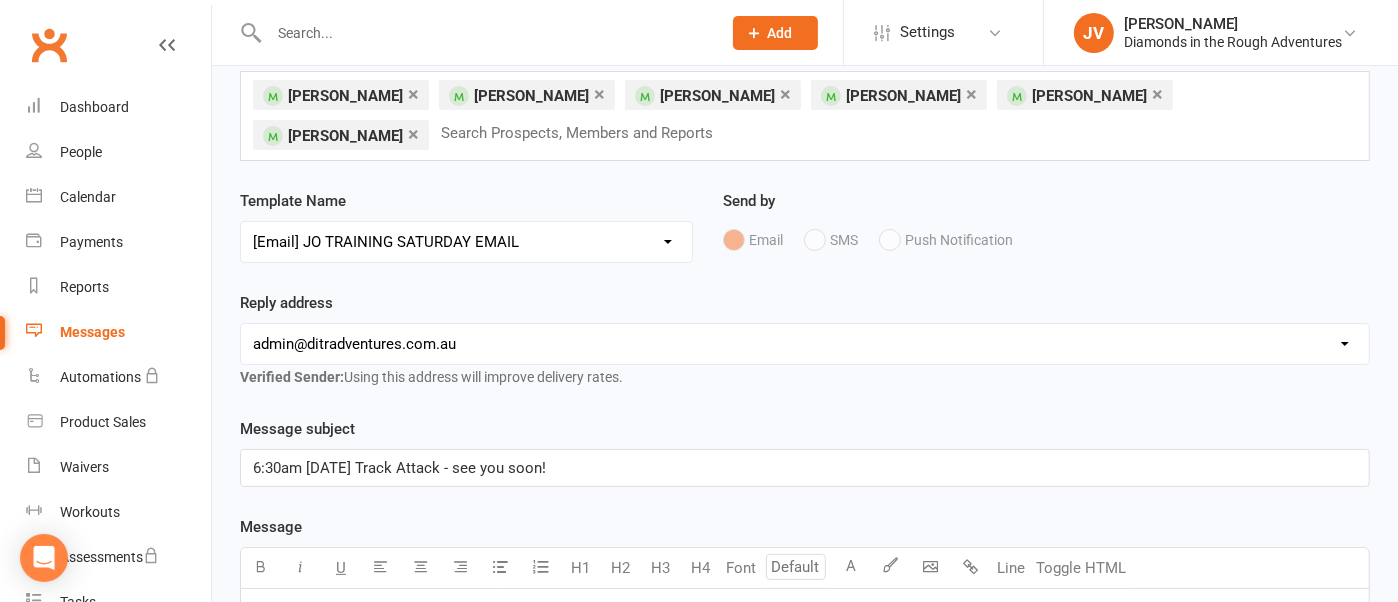 drag, startPoint x: 1345, startPoint y: 338, endPoint x: 1291, endPoint y: 334, distance: 54.147945 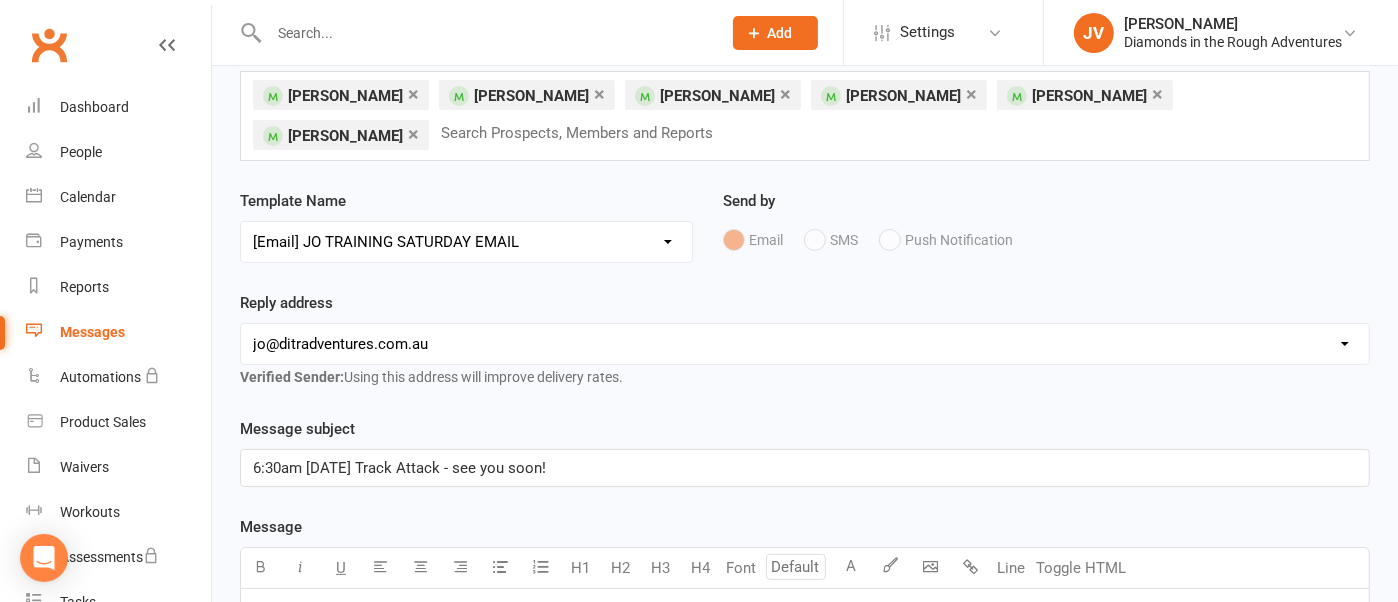 click on "hello@clubworx.com admin@ditradventures.com.au michele@ditradventures.com.au jo@ditradventures.com.au" at bounding box center [805, 344] 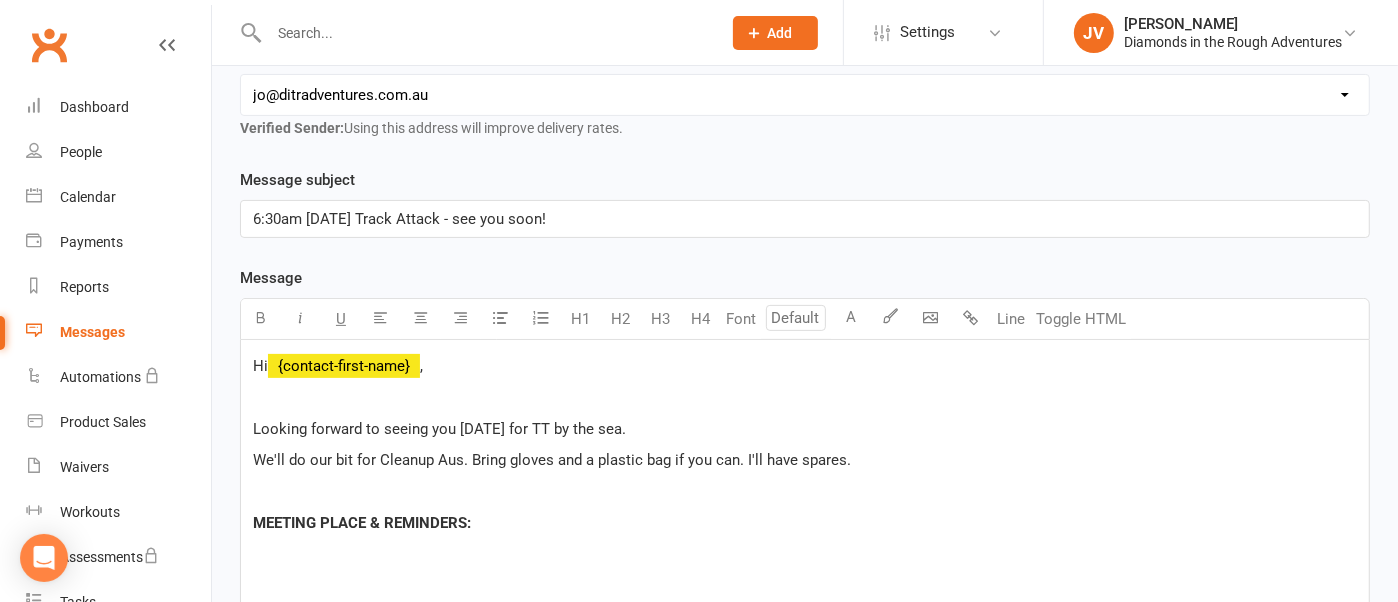 scroll, scrollTop: 375, scrollLeft: 0, axis: vertical 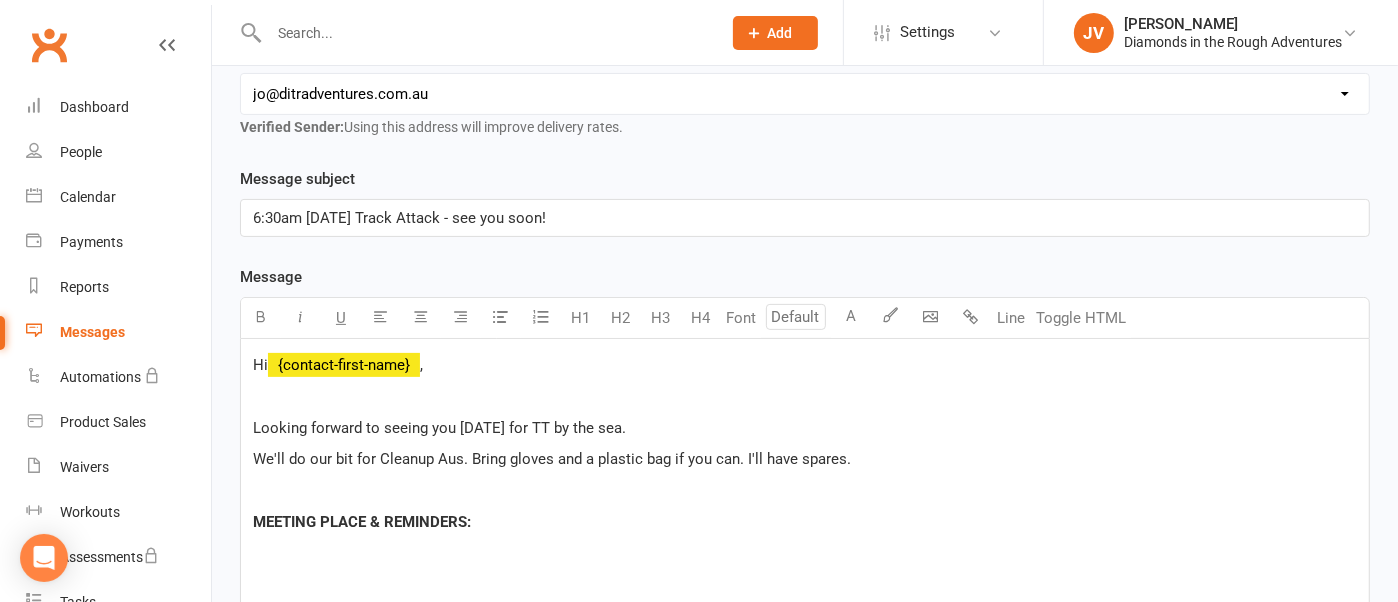 click on "6:30am [DATE] Track Attack - see you soon!" at bounding box center (399, 218) 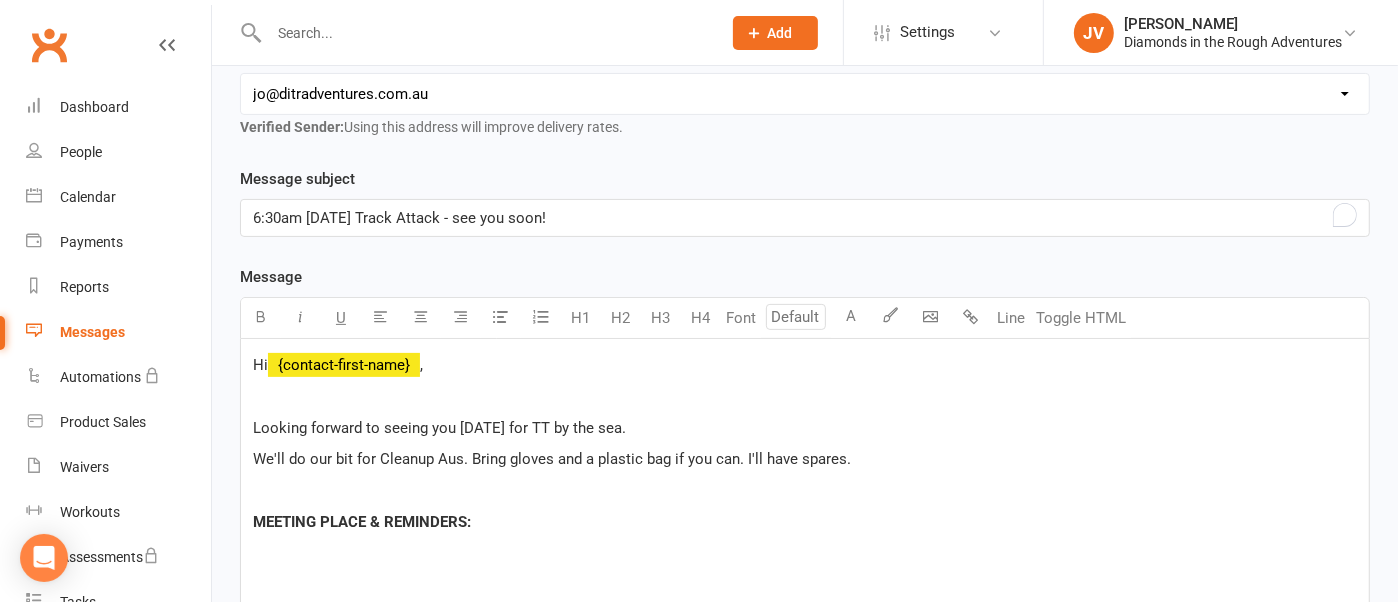 type 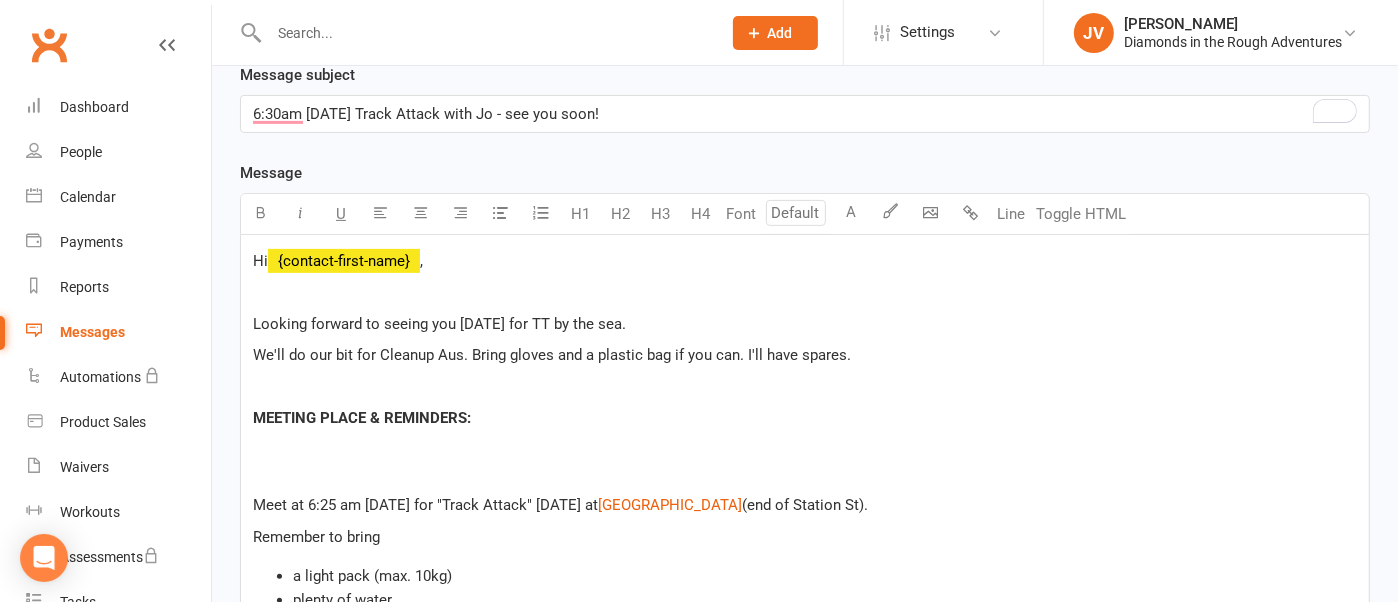 scroll, scrollTop: 500, scrollLeft: 0, axis: vertical 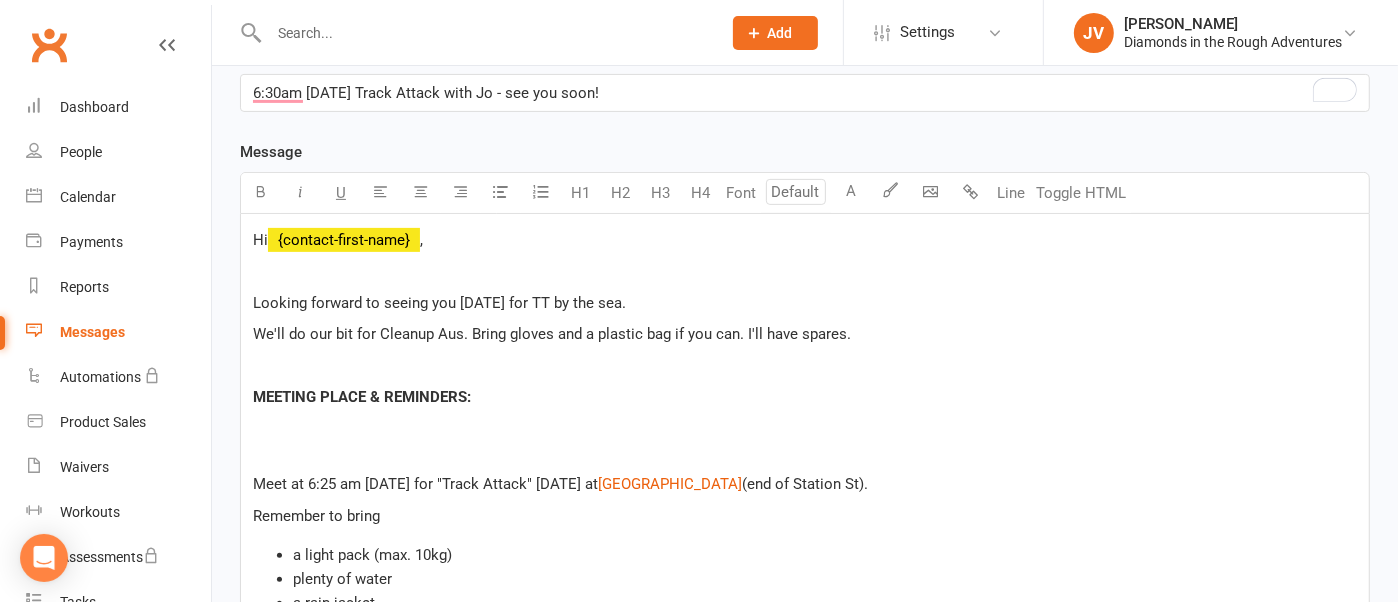 click at bounding box center (805, 271) 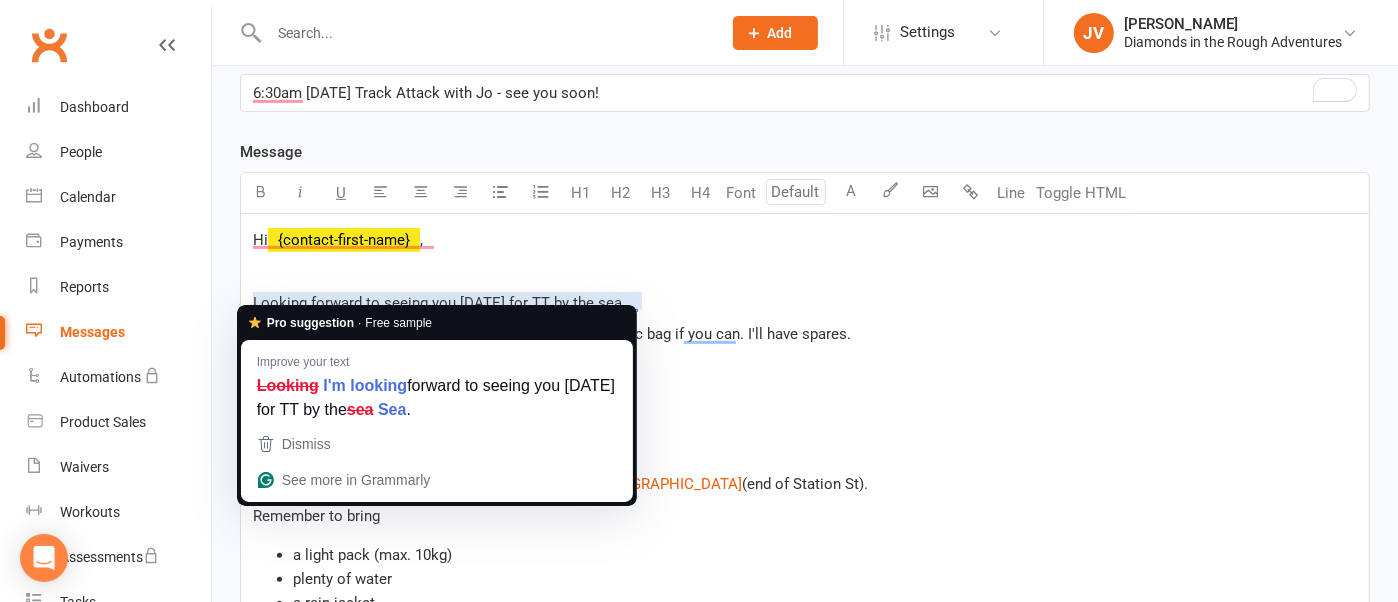 drag, startPoint x: 253, startPoint y: 293, endPoint x: 299, endPoint y: 274, distance: 49.76947 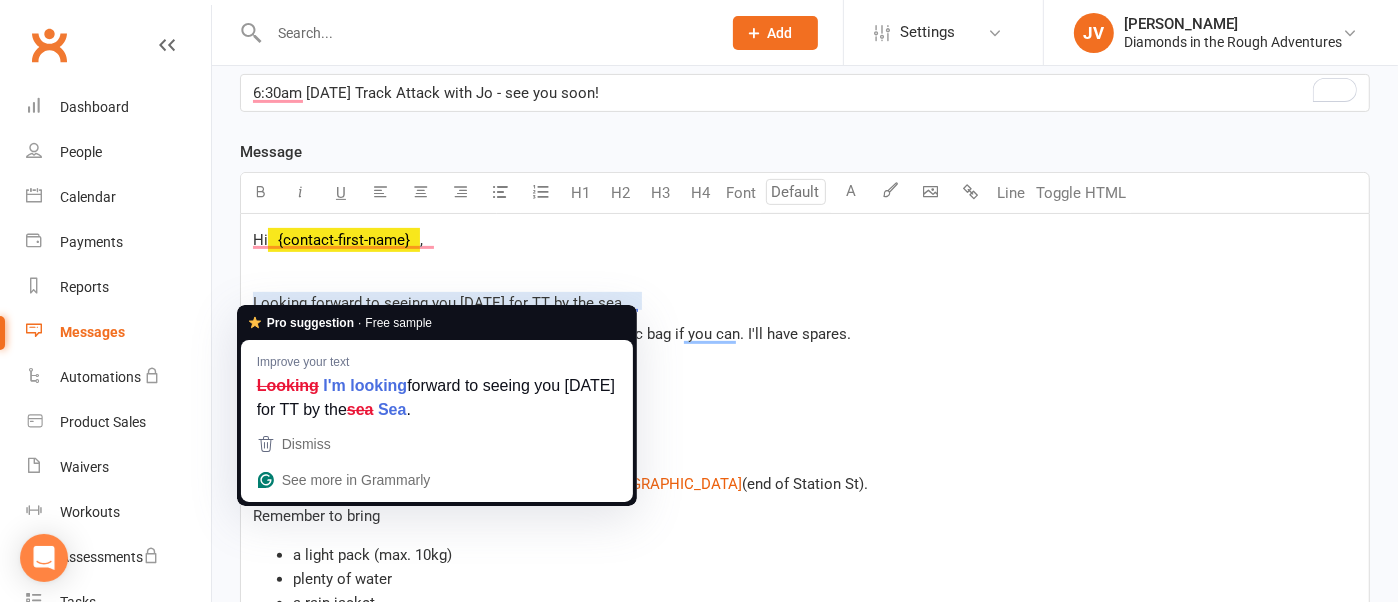 click on "Looking forward to seeing you [DATE] for TT by the sea." at bounding box center [439, 303] 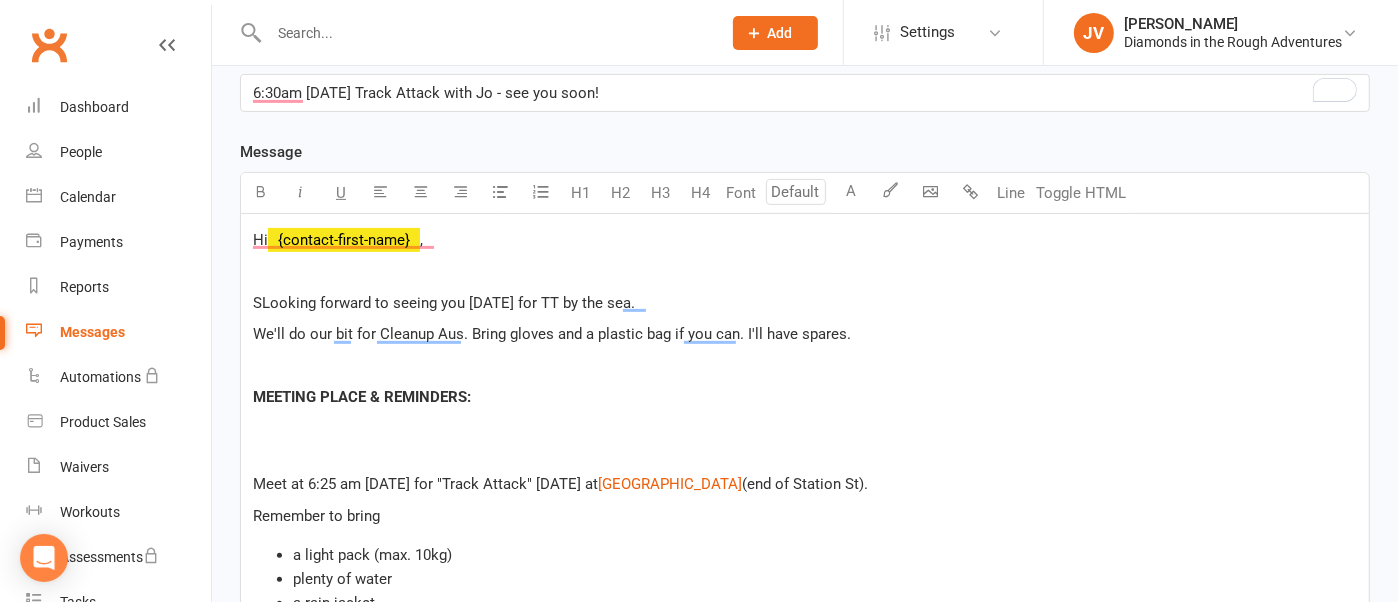 type 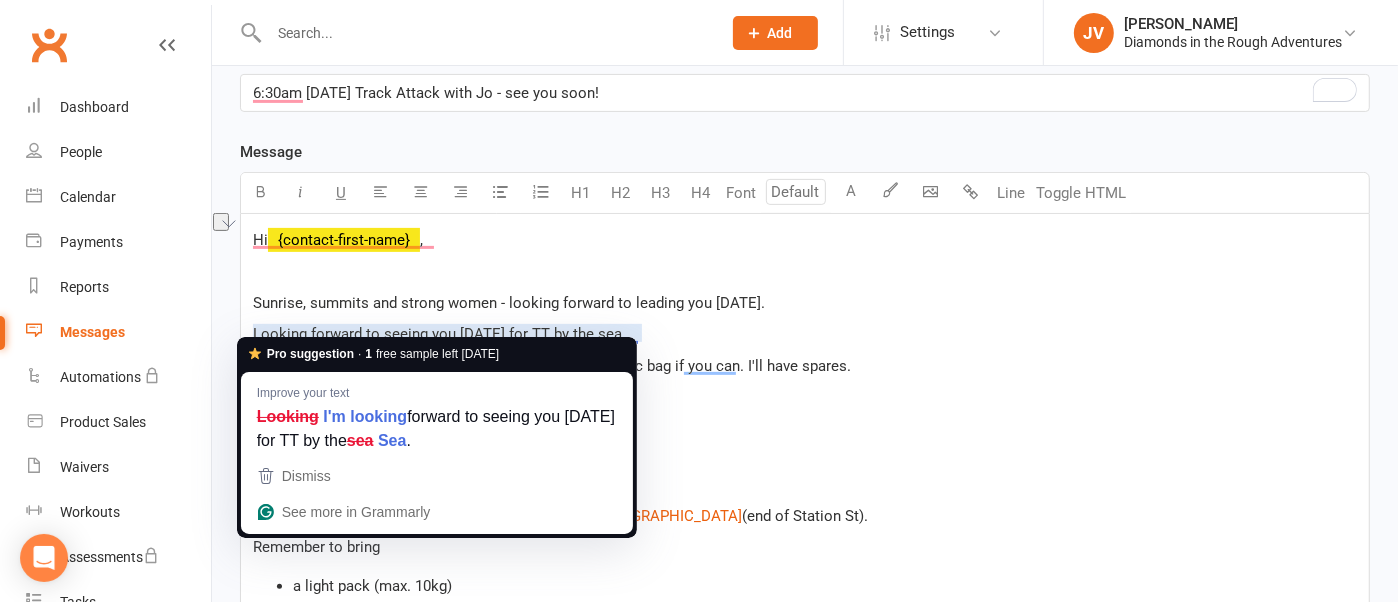 drag, startPoint x: 659, startPoint y: 325, endPoint x: 248, endPoint y: 324, distance: 411.00122 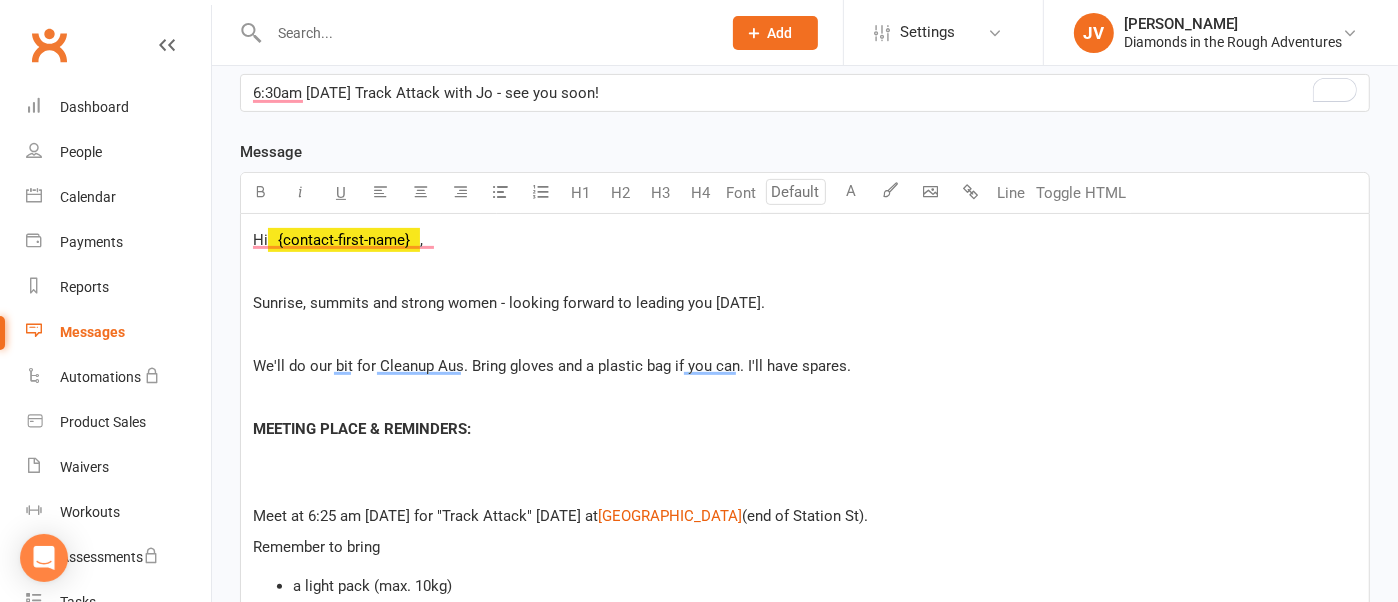 click on "Sunrise, summits and strong women - looking forward to leading you tomorrow." at bounding box center [509, 303] 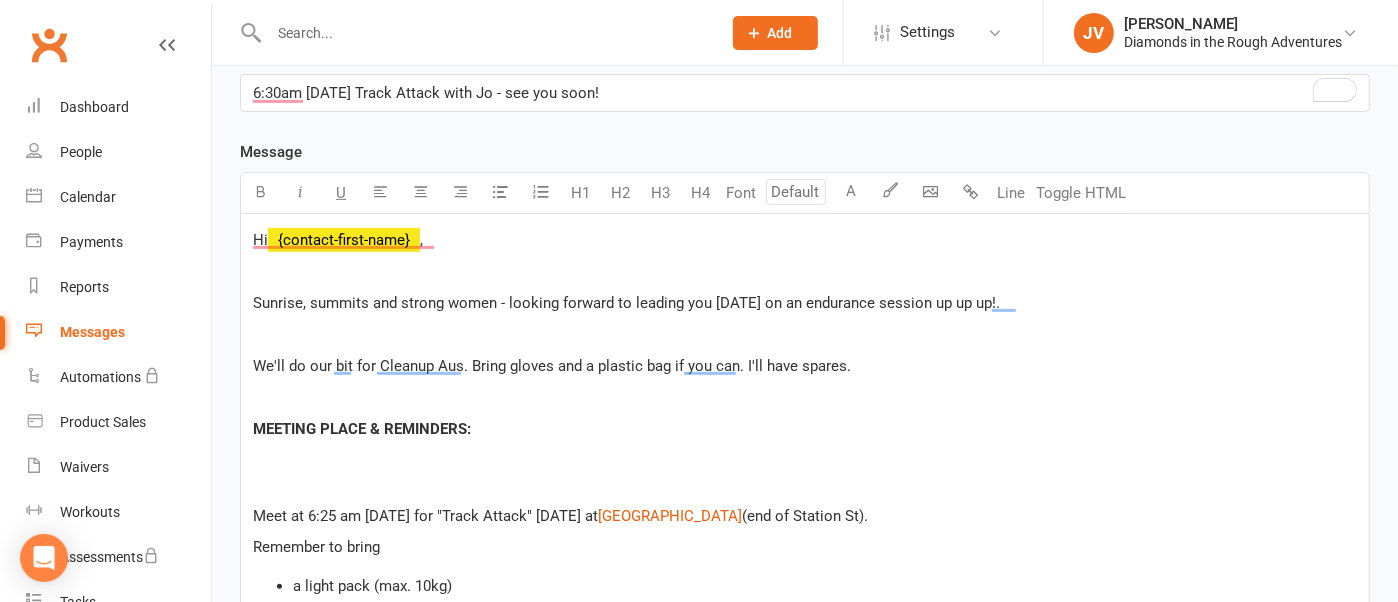 click on "﻿" at bounding box center [805, 334] 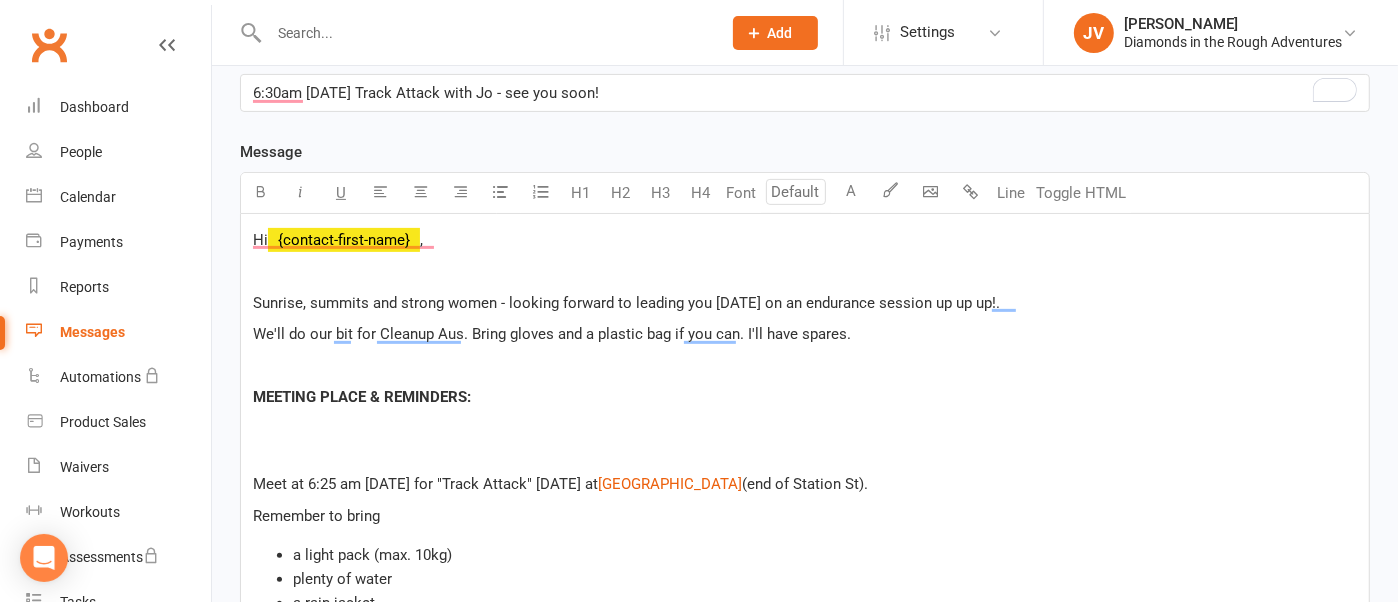 drag, startPoint x: 252, startPoint y: 294, endPoint x: 289, endPoint y: 289, distance: 37.336308 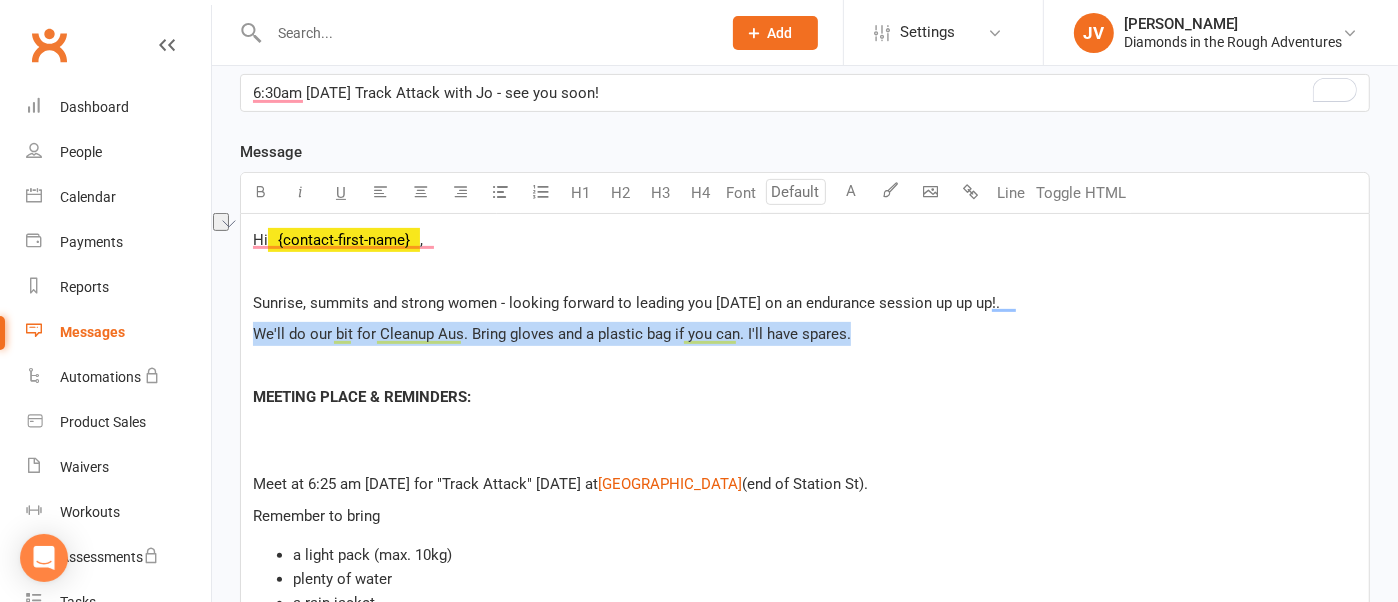 drag, startPoint x: 887, startPoint y: 321, endPoint x: 257, endPoint y: 330, distance: 630.0643 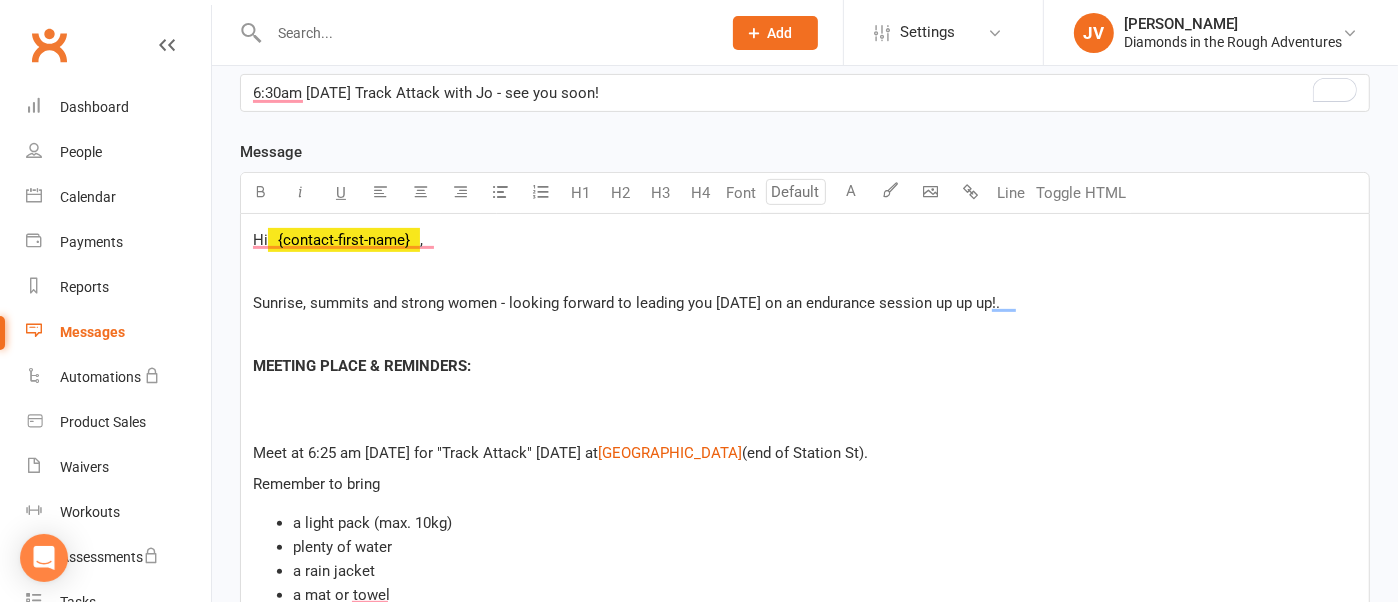 click at bounding box center [805, 334] 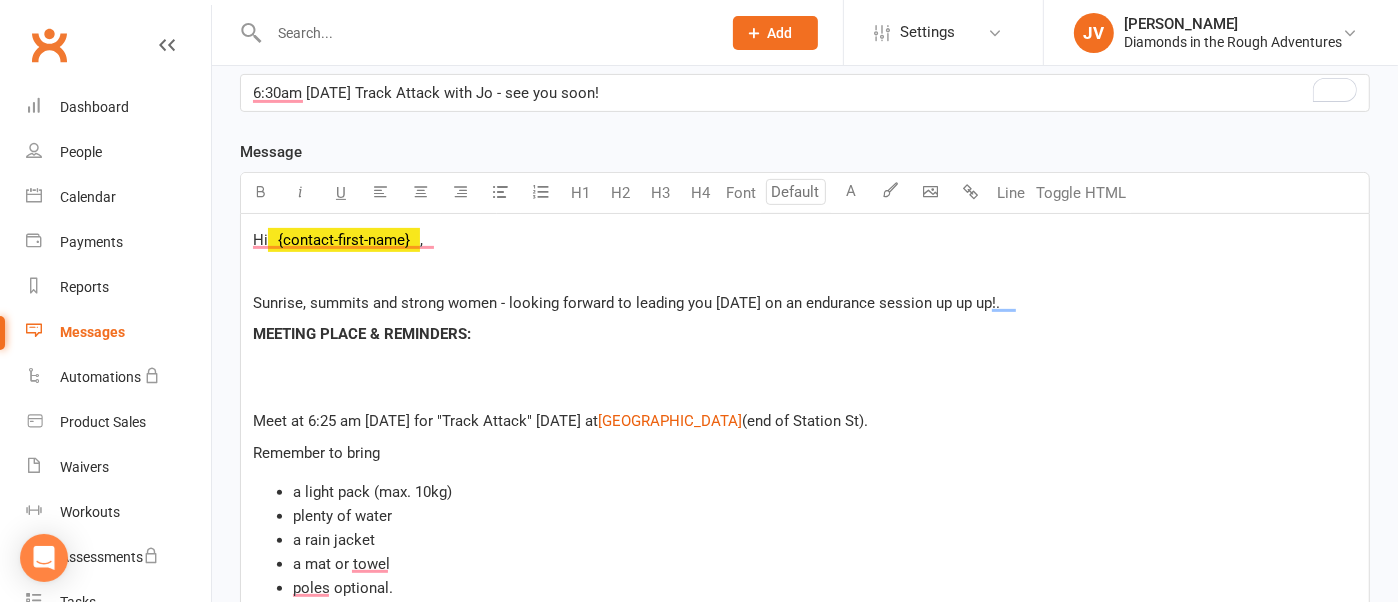 click at bounding box center [805, 390] 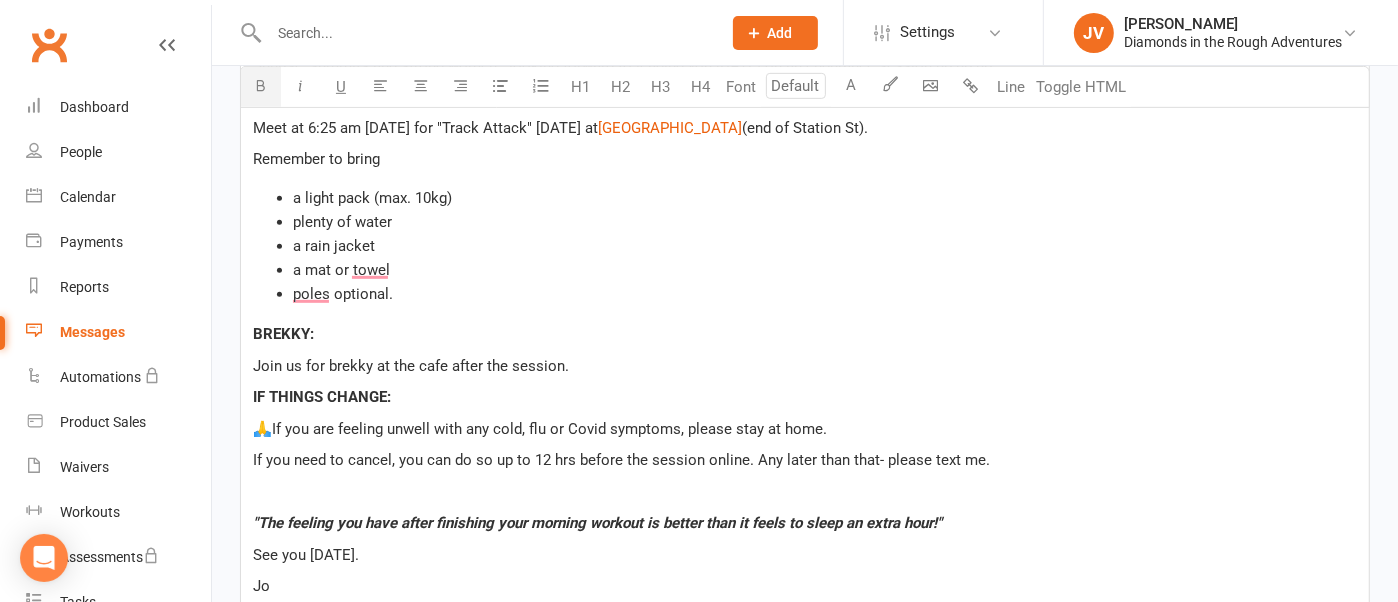 scroll, scrollTop: 750, scrollLeft: 0, axis: vertical 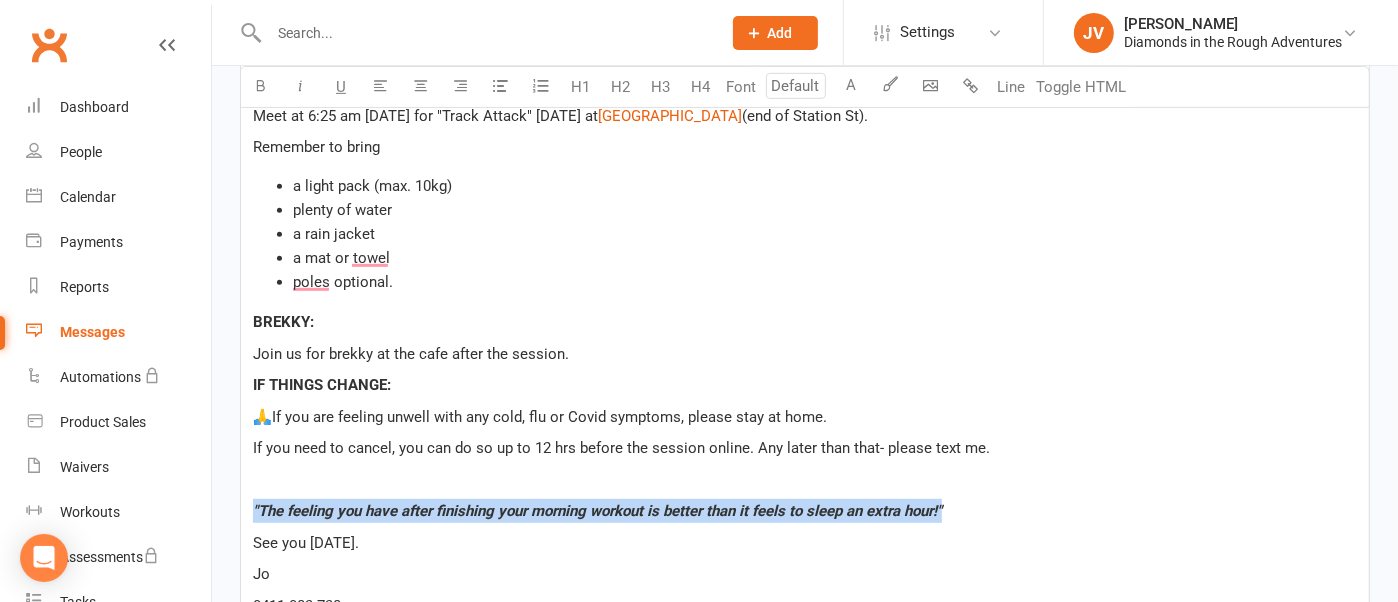 drag, startPoint x: 957, startPoint y: 492, endPoint x: 379, endPoint y: 471, distance: 578.38135 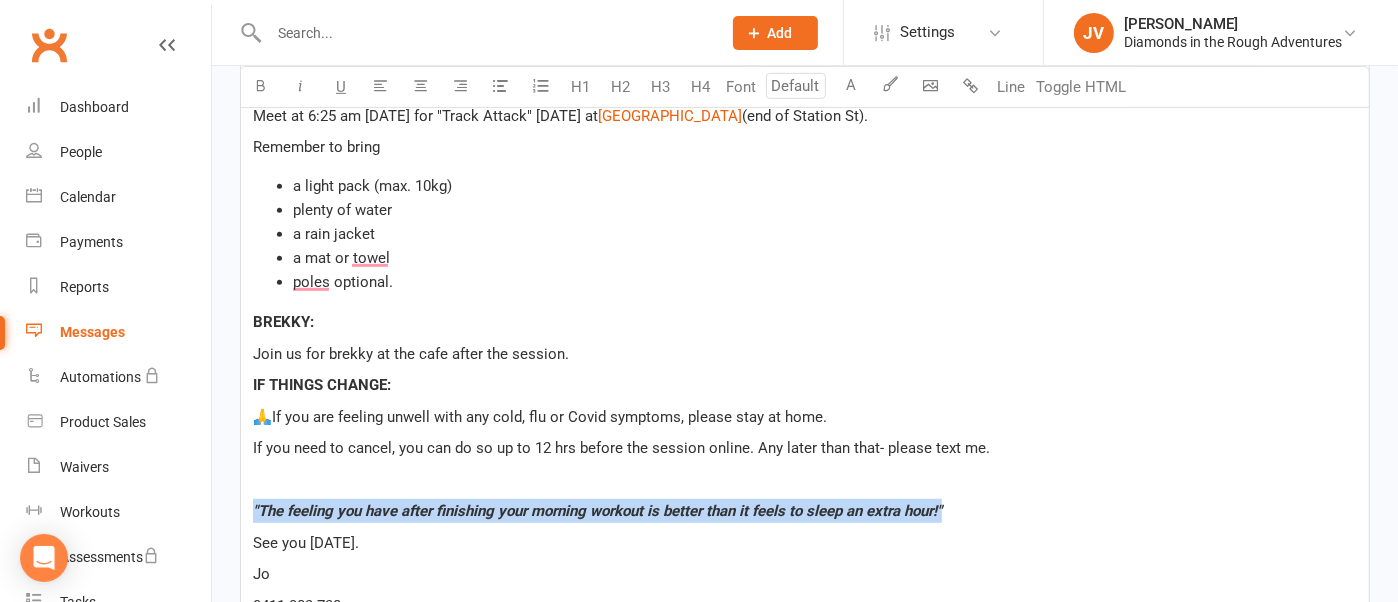 click on "Hi   ﻿ {contact-first-name}  , ﻿ Sunrise, summits and strong women - looking forward to leading you tomorrow on an endurance session up up up!. MEETING PLACE & REMINDERS:  Meet at 6:25 am tomorrow for "Track Attack" Saturday at  $   Stanwell Park Beach Reserve $    (end of Station St). Remember to bring a light pack (max. 10kg) plenty of water a rain jacket a mat or towel poles optional. BREKKY:   Join us for brekky at the cafe after the session.  IF THINGS CHANGE: 🙏If you are feeling unwell with any cold, flu or Covid symptoms, please stay at home. If you need to cancel, you can do so up to 12 hrs before the session online. Any later than that- please text me.   "The feeling you have after finishing your morning workout is better than it feels to sleep an extra hour!" See you tomorrow. Jo 0411 083 738 $   Diamonds in the Rough Adventures $" at bounding box center [805, 329] 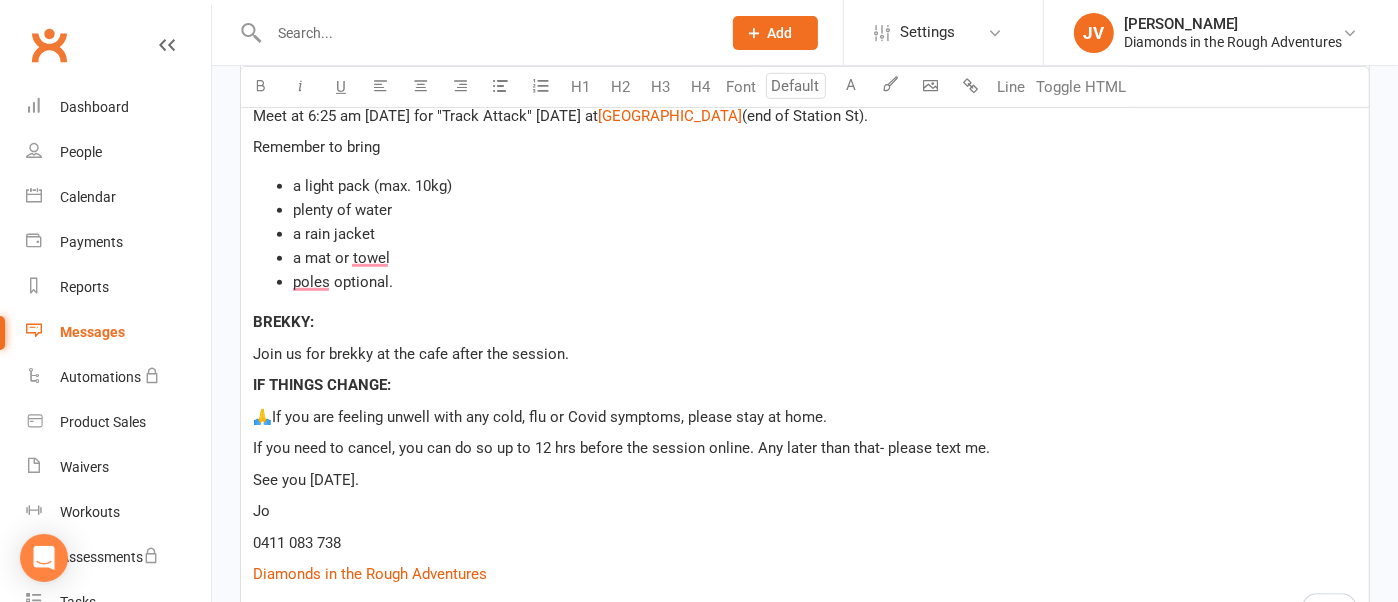 scroll, scrollTop: 375, scrollLeft: 0, axis: vertical 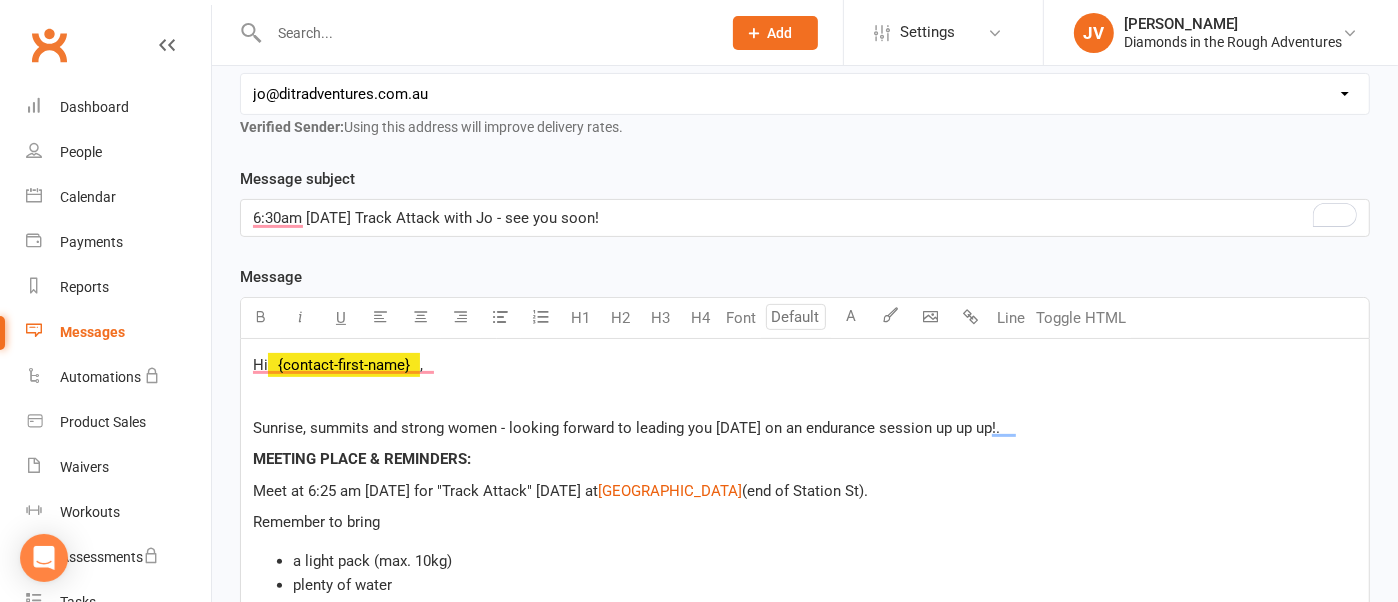 click on "﻿" at bounding box center (805, 396) 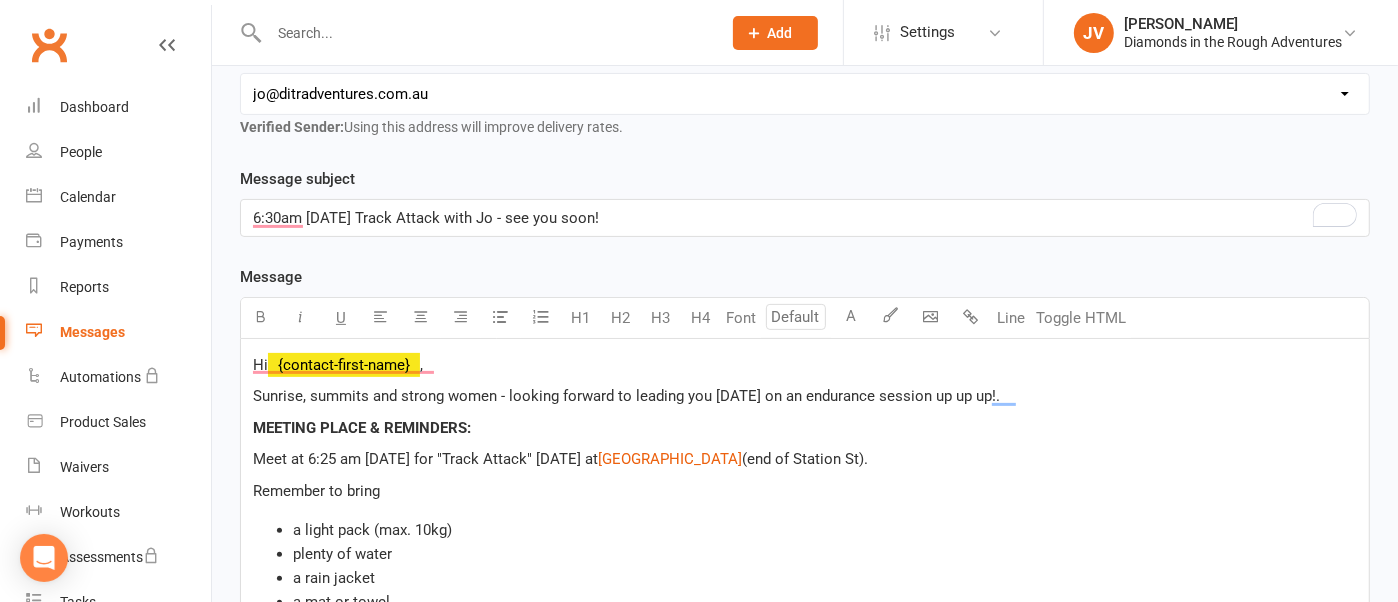 click on "Sunrise, summits and strong women - looking forward to leading you tomorrow on an endurance session up up up!." at bounding box center [626, 396] 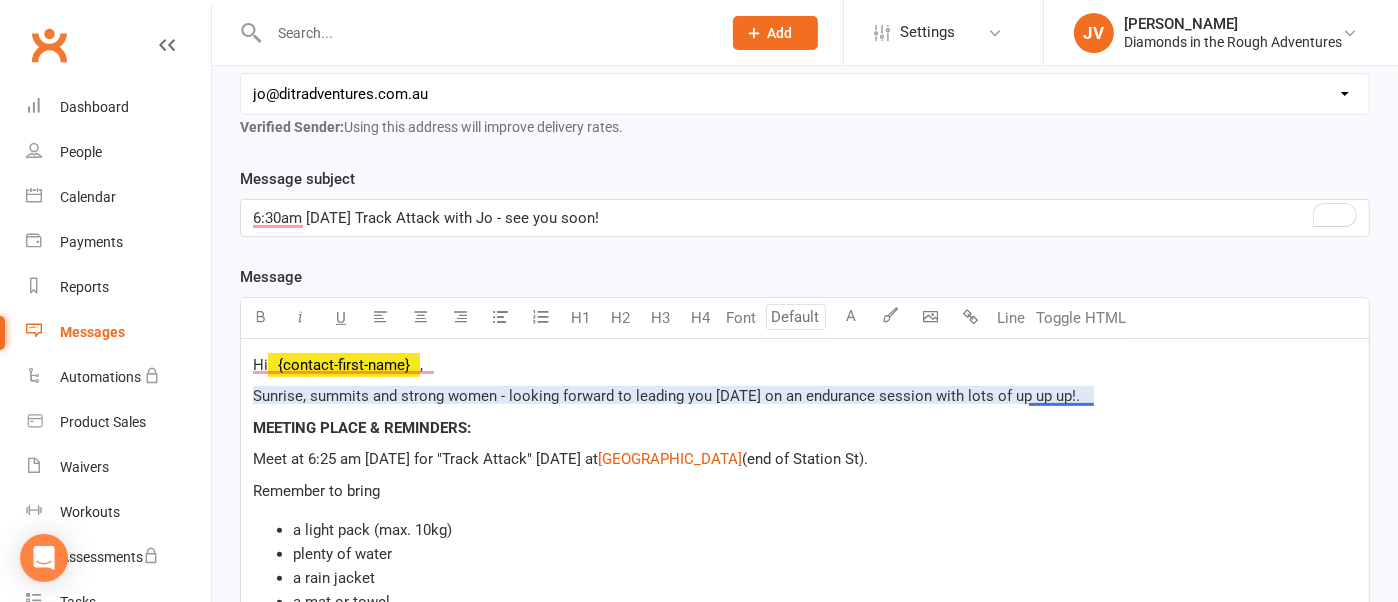 click on "Sunrise, summits and strong women - looking forward to leading you tomorrow on an endurance session with lots of up up up!." at bounding box center (805, 396) 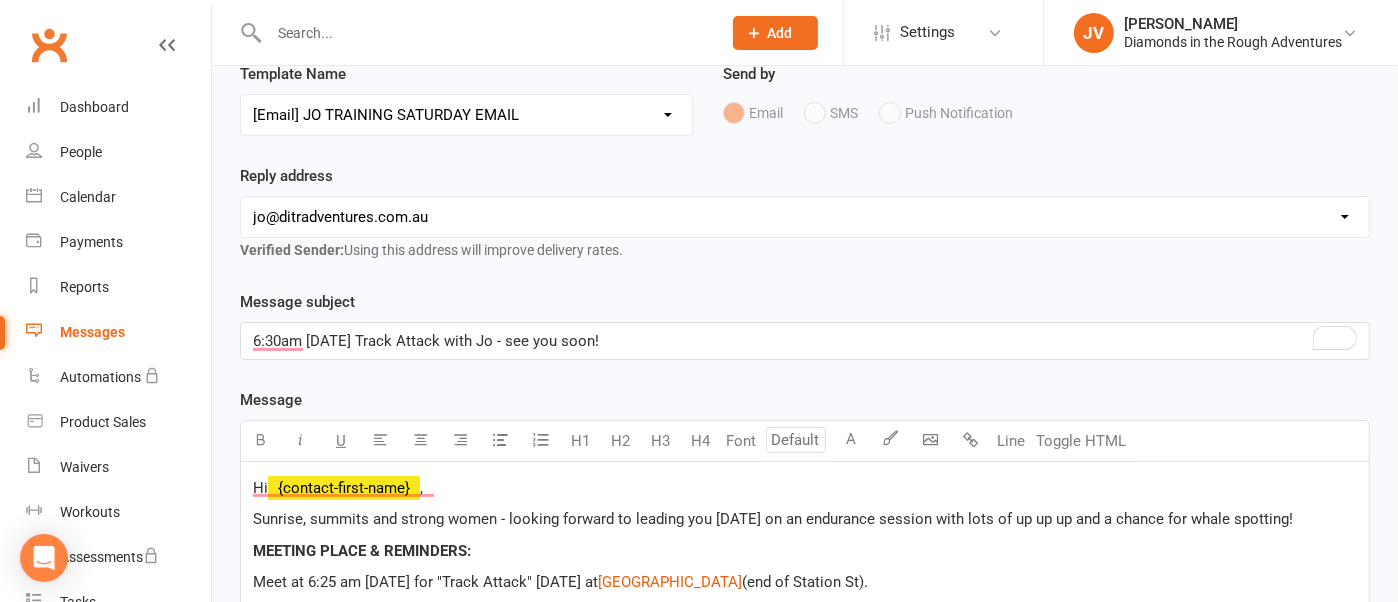 scroll, scrollTop: 250, scrollLeft: 0, axis: vertical 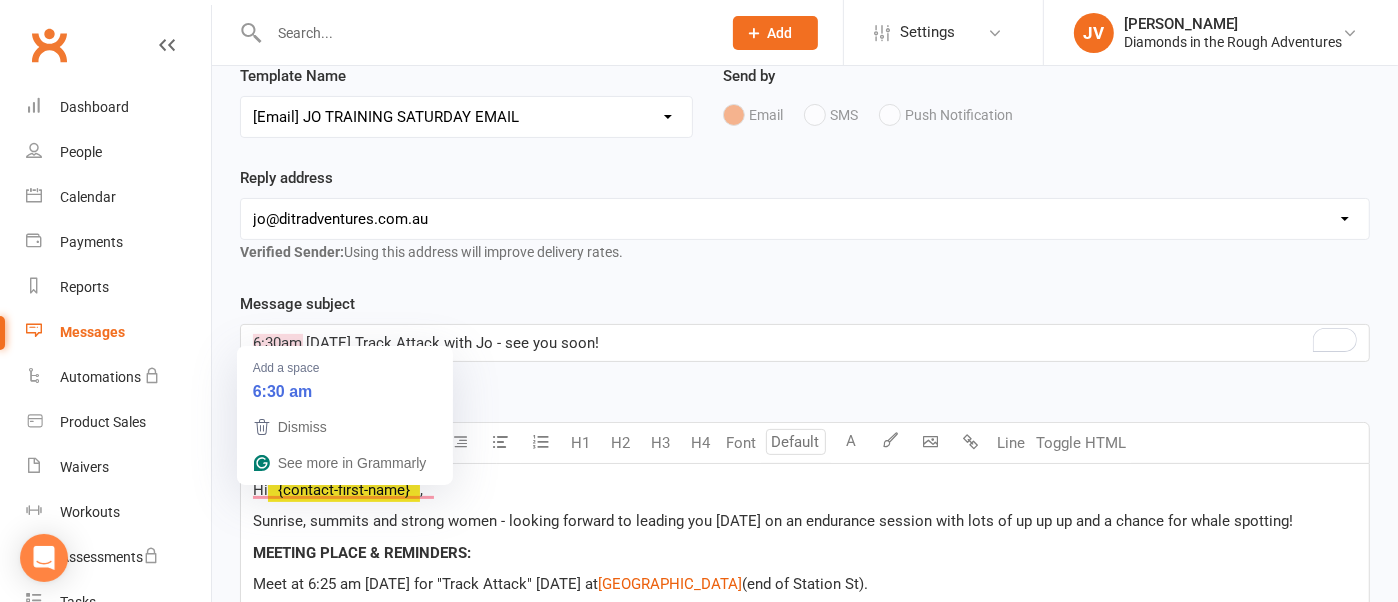 click on "6:30am [DATE] Track Attack with Jo - see you soon!" at bounding box center (426, 343) 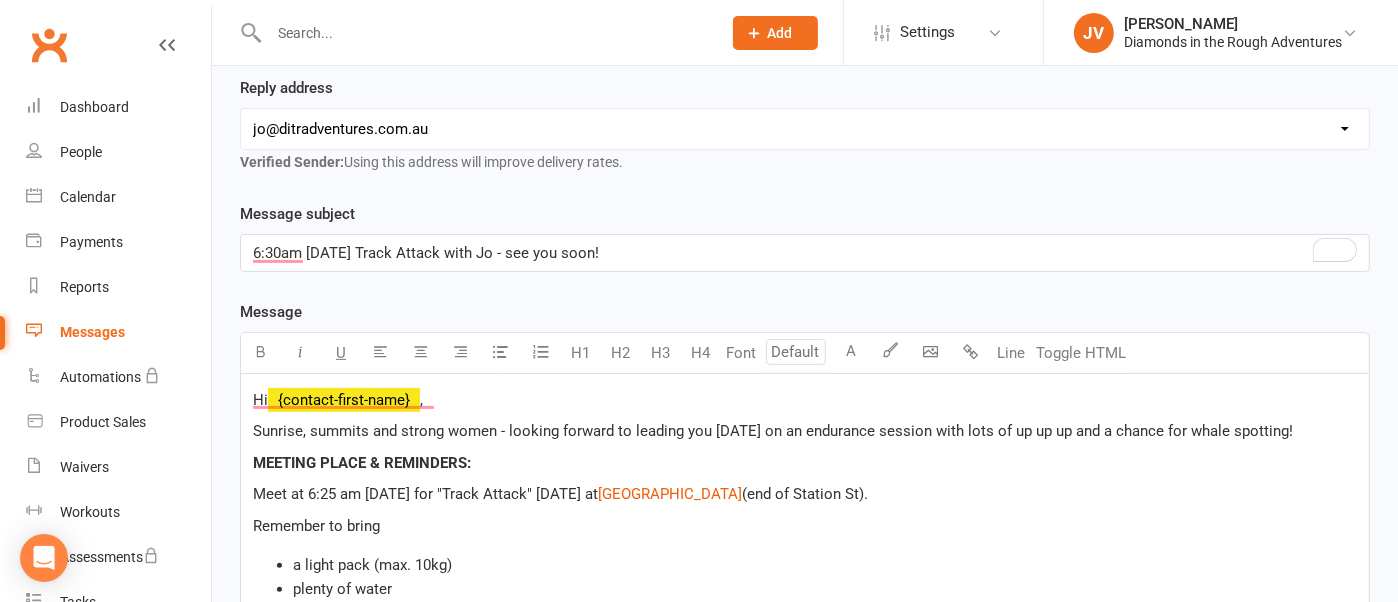 scroll, scrollTop: 375, scrollLeft: 0, axis: vertical 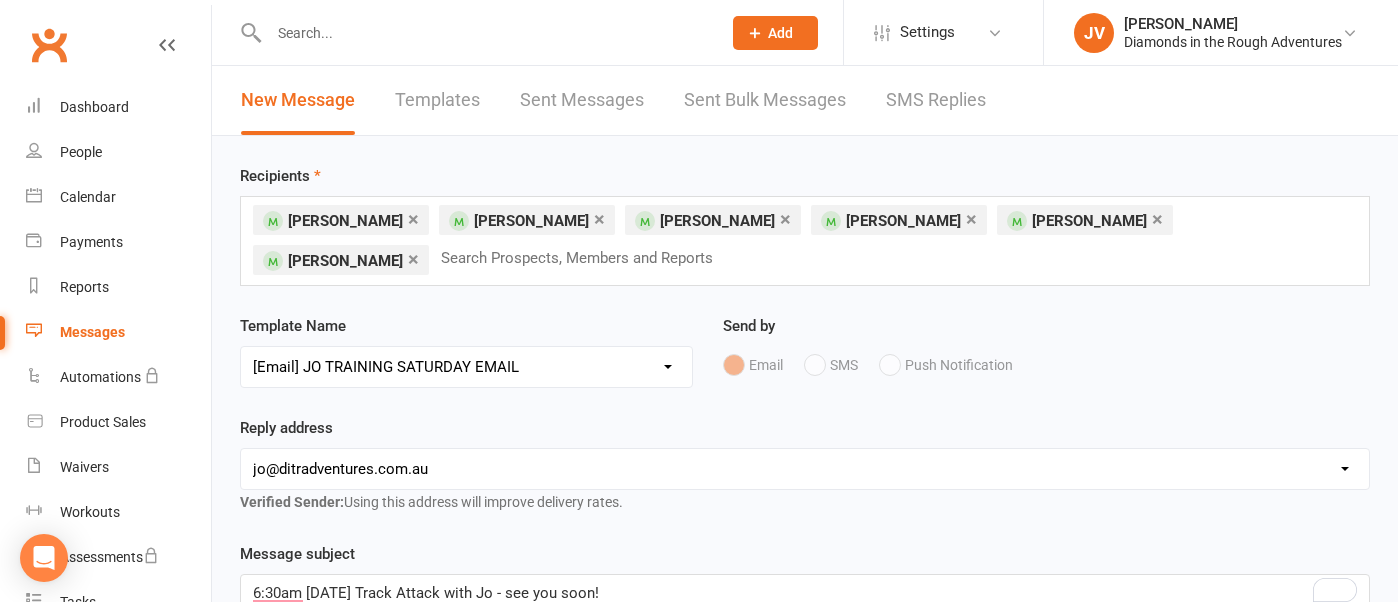 select on "71" 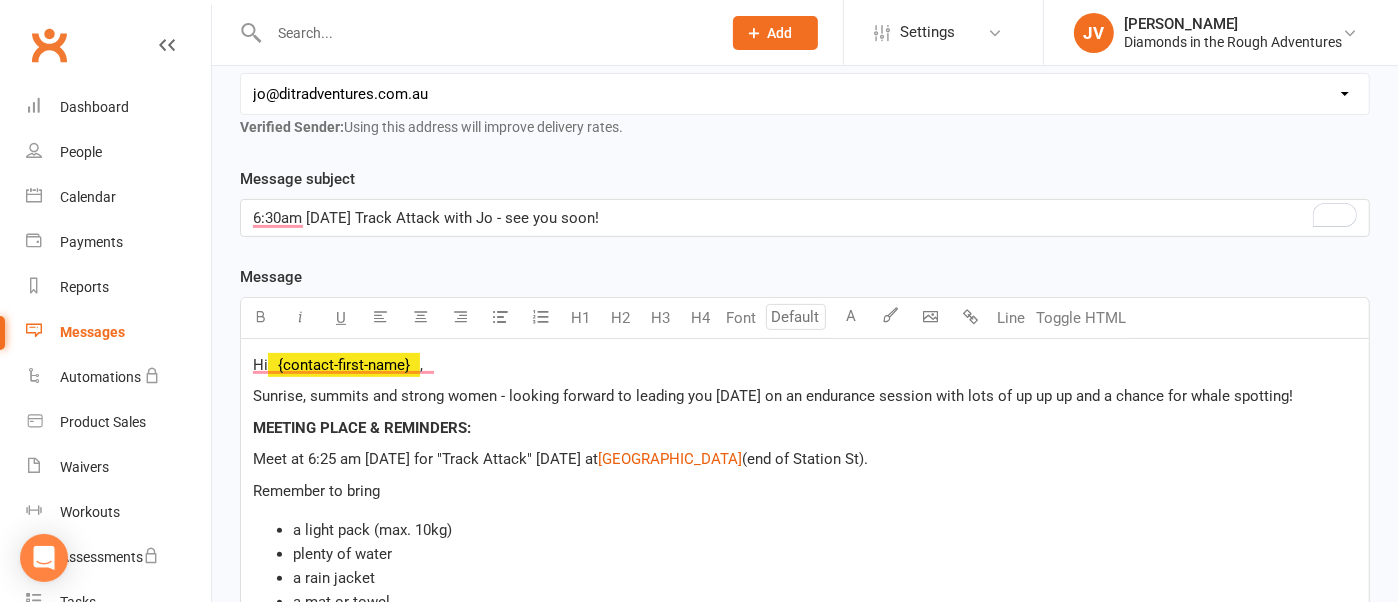 scroll, scrollTop: 0, scrollLeft: 0, axis: both 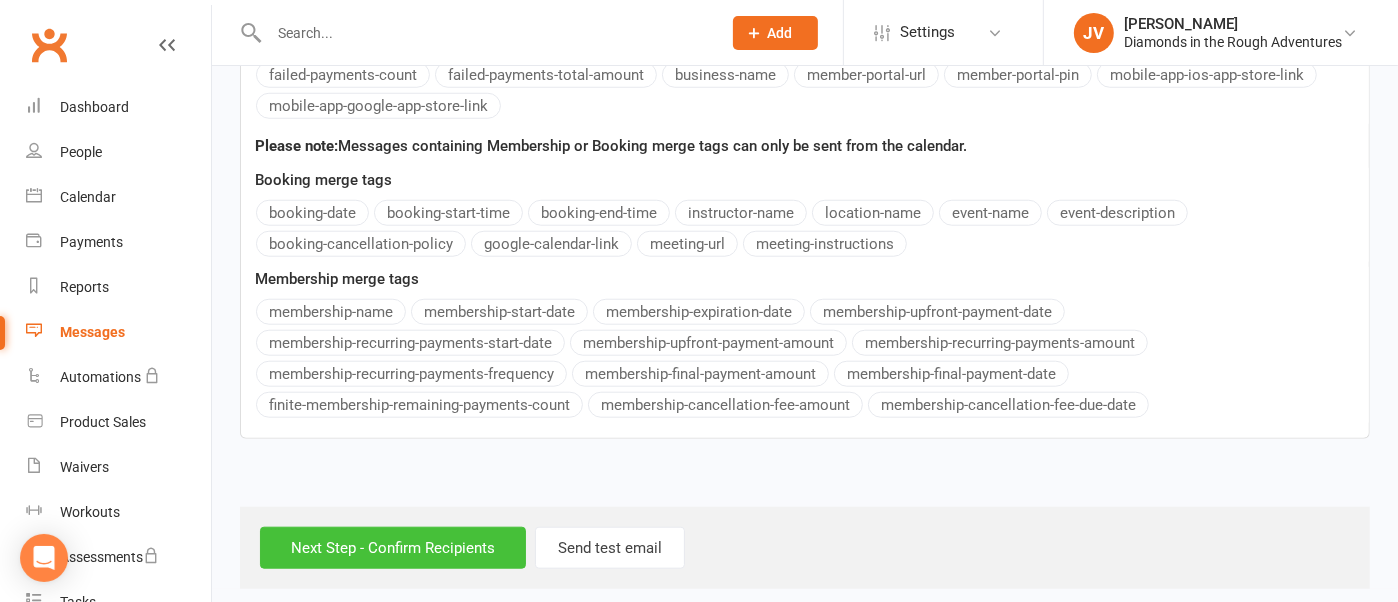 click on "Next Step - Confirm Recipients" at bounding box center [393, 548] 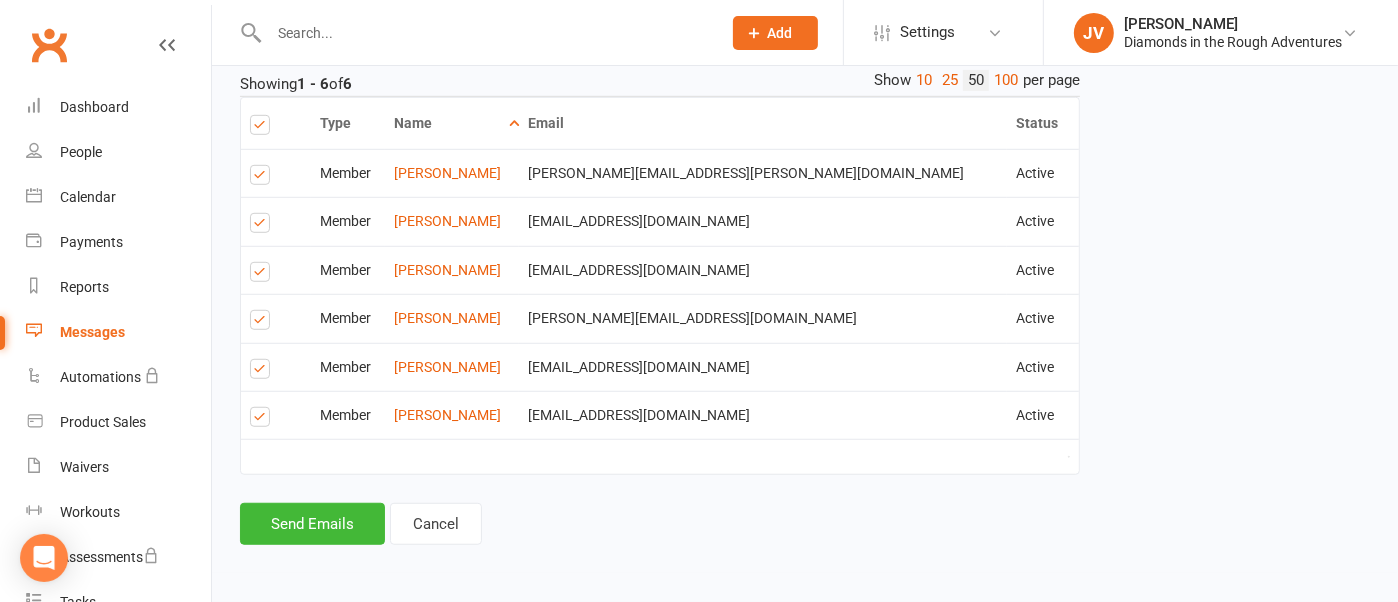 scroll, scrollTop: 1071, scrollLeft: 0, axis: vertical 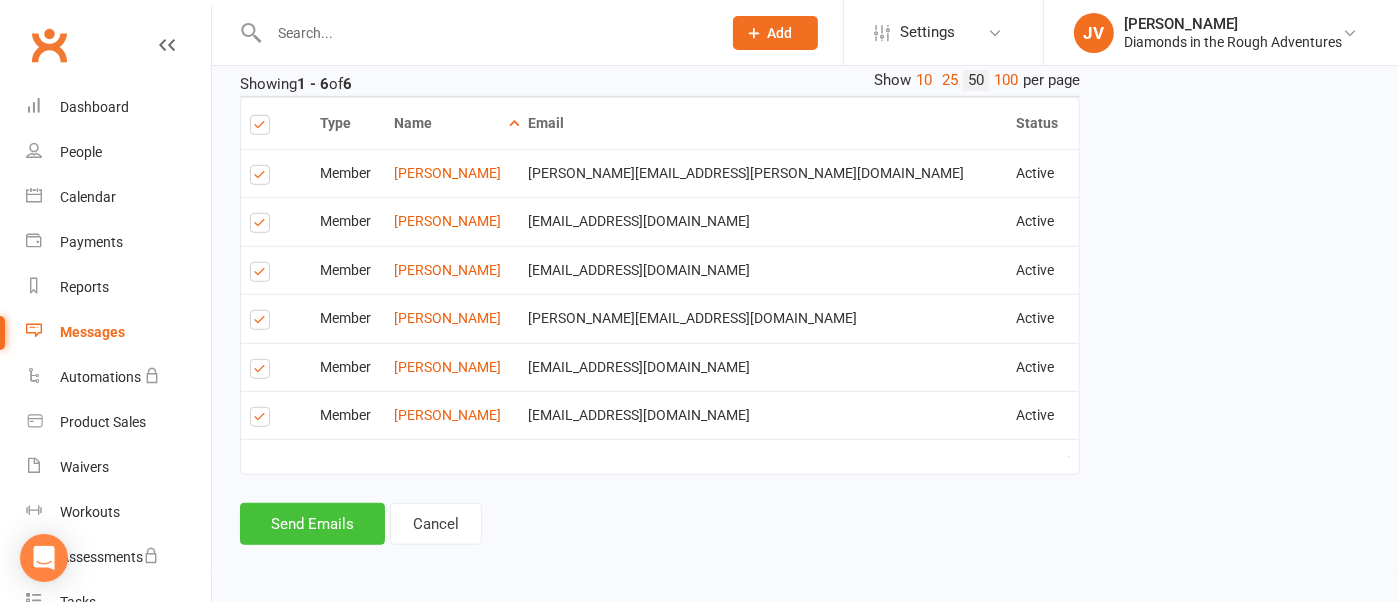 click on "Send Emails" at bounding box center [312, 524] 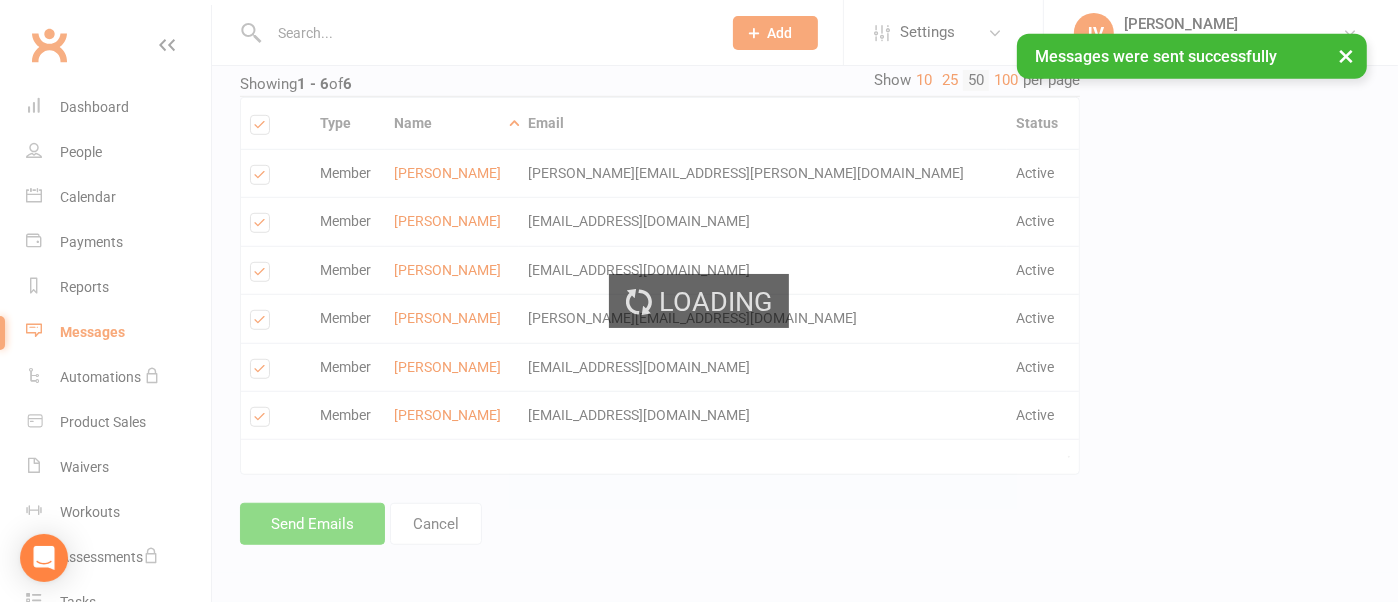 scroll, scrollTop: 0, scrollLeft: 0, axis: both 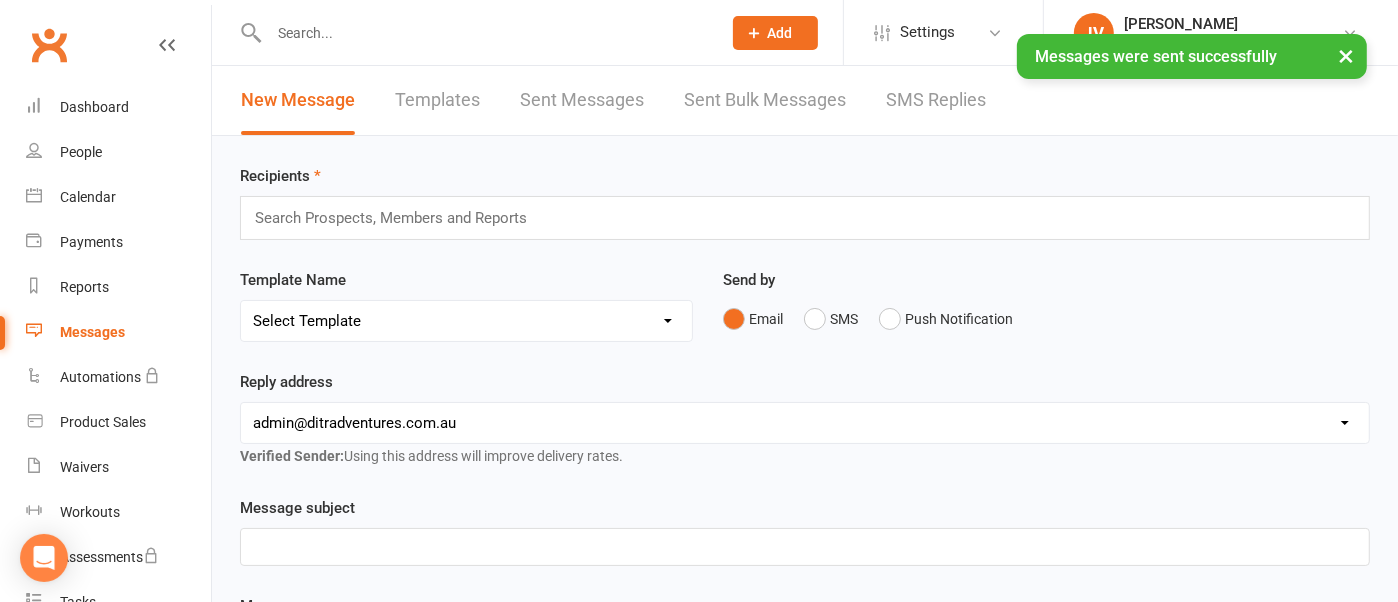 click at bounding box center (485, 33) 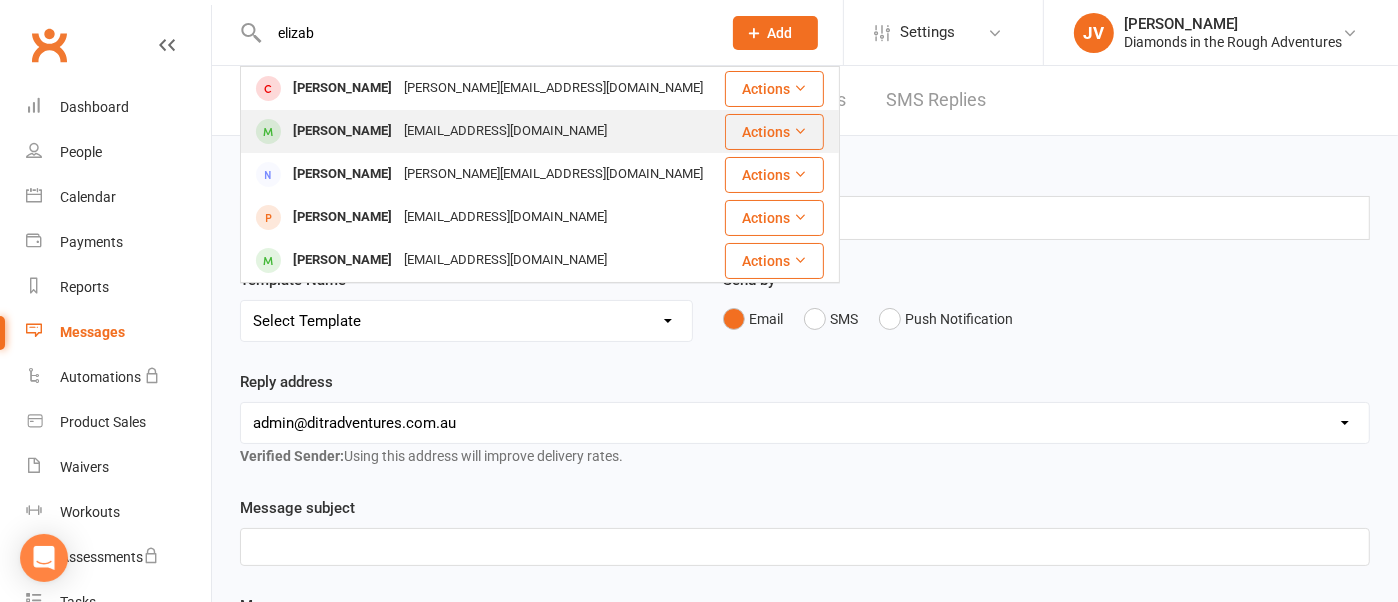 type on "elizab" 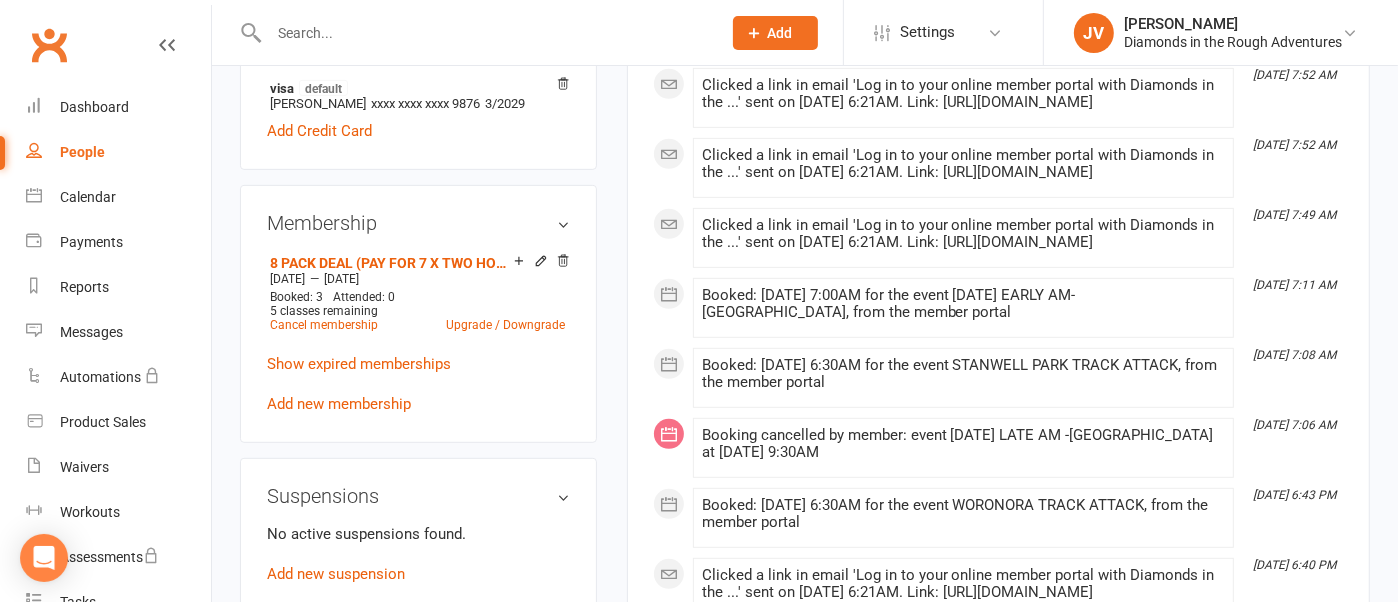 scroll, scrollTop: 750, scrollLeft: 0, axis: vertical 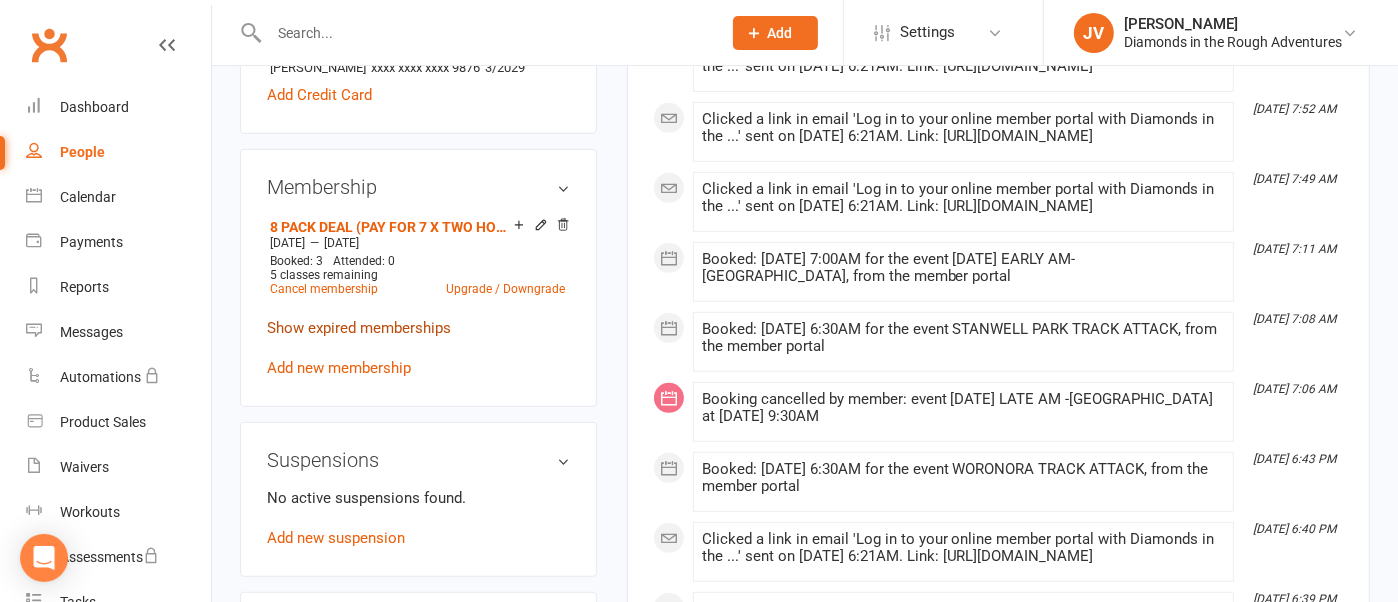 click on "Show expired memberships" at bounding box center [359, 328] 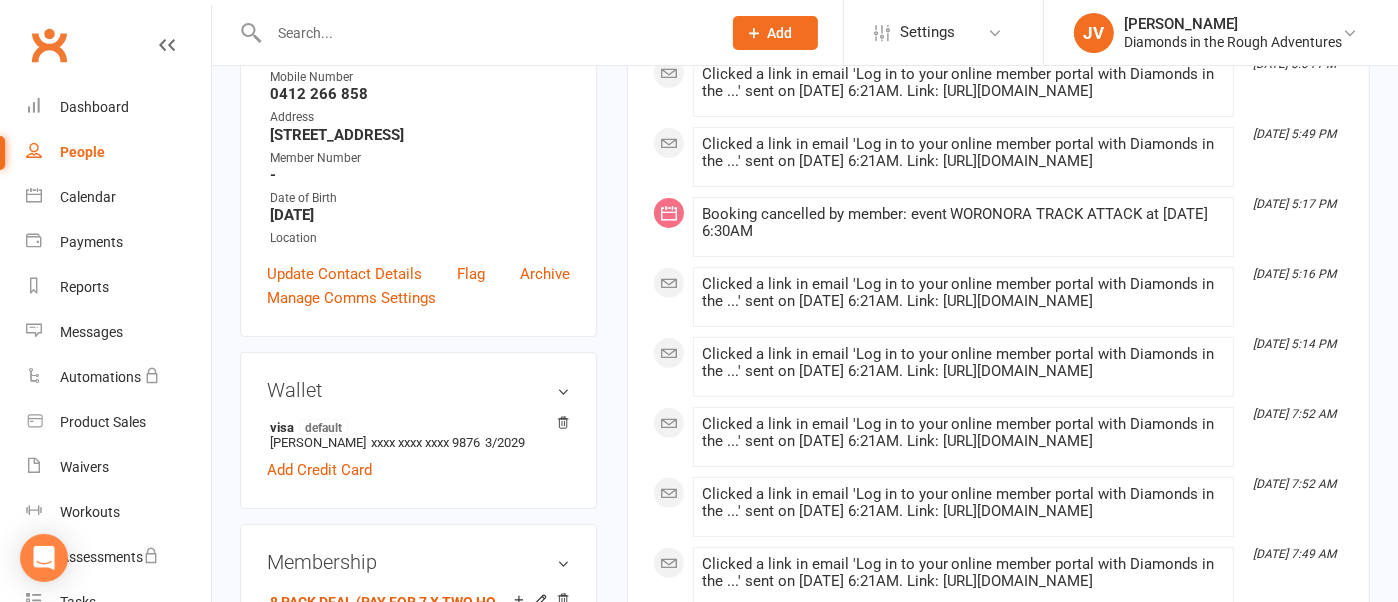 scroll, scrollTop: 0, scrollLeft: 0, axis: both 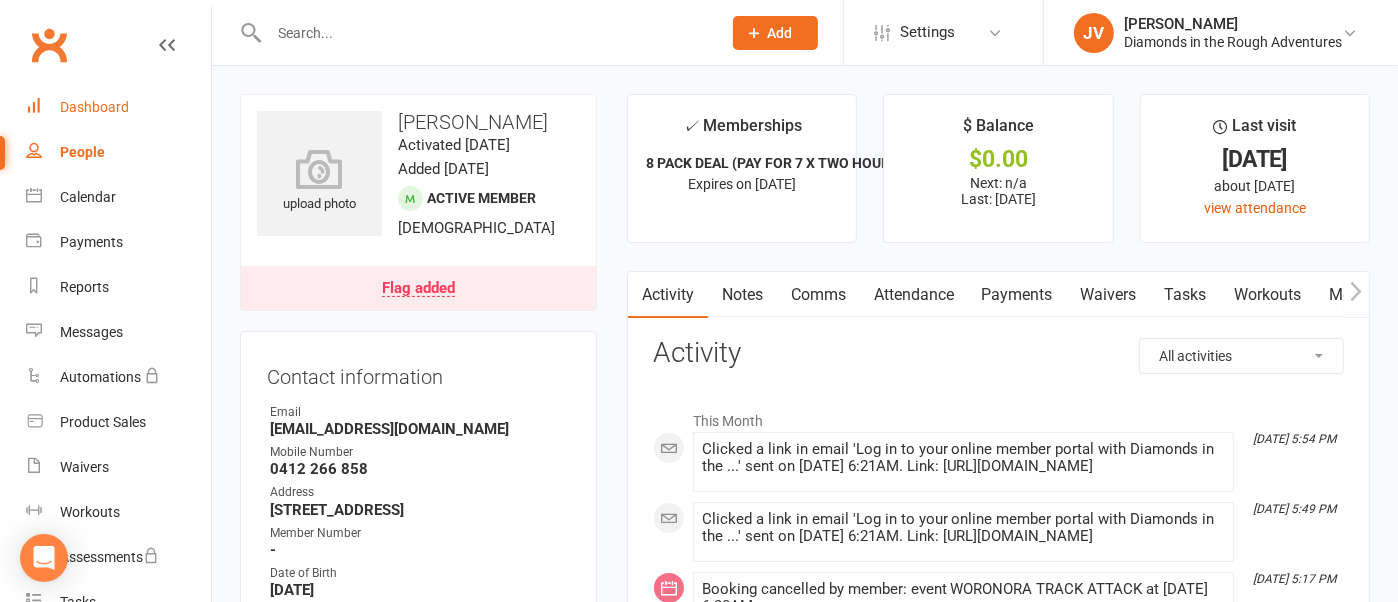 click on "Dashboard" at bounding box center (94, 107) 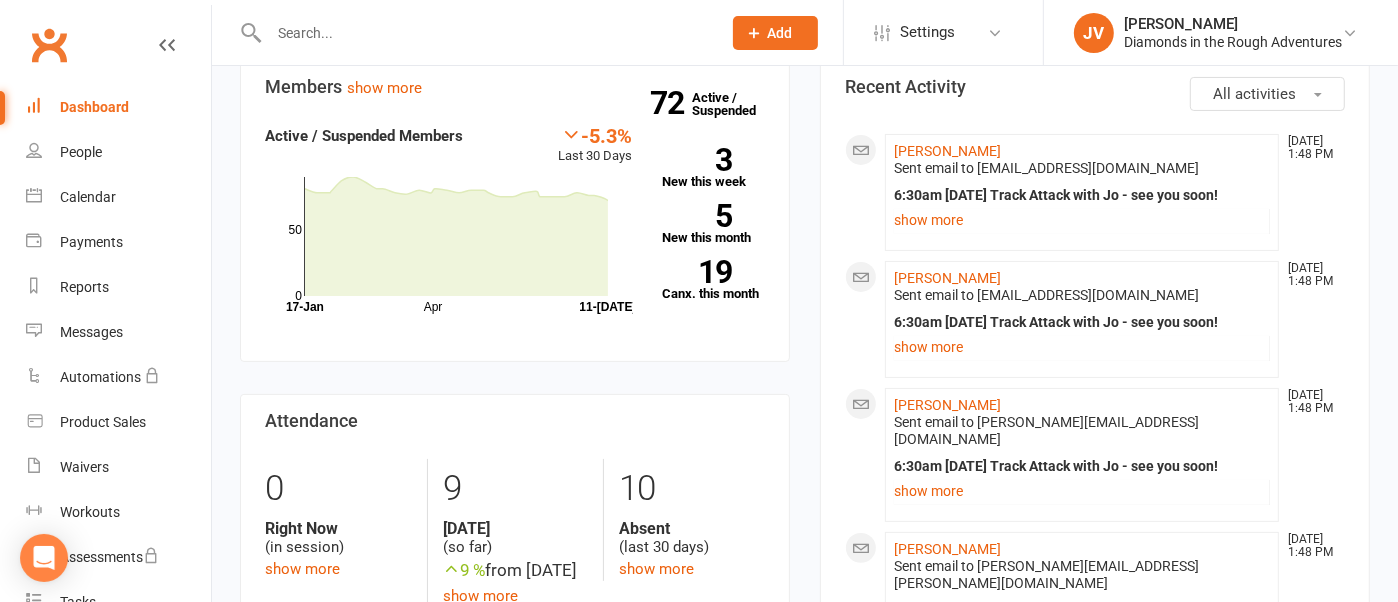 scroll, scrollTop: 250, scrollLeft: 0, axis: vertical 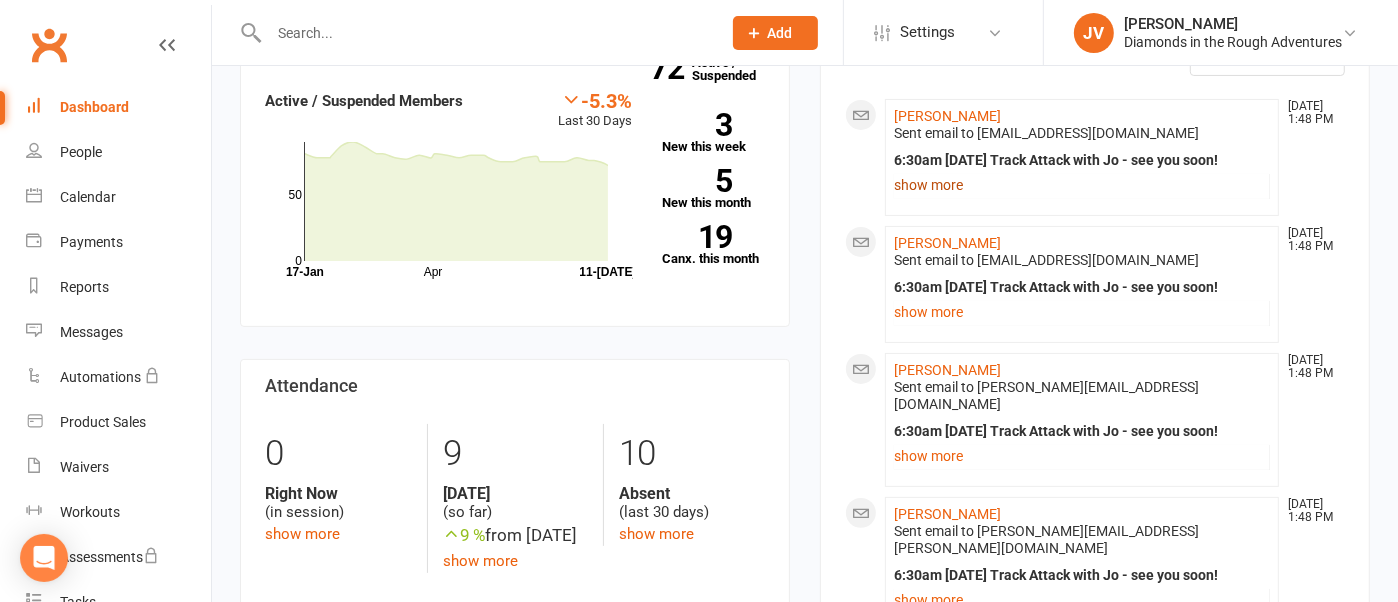 click on "show more" 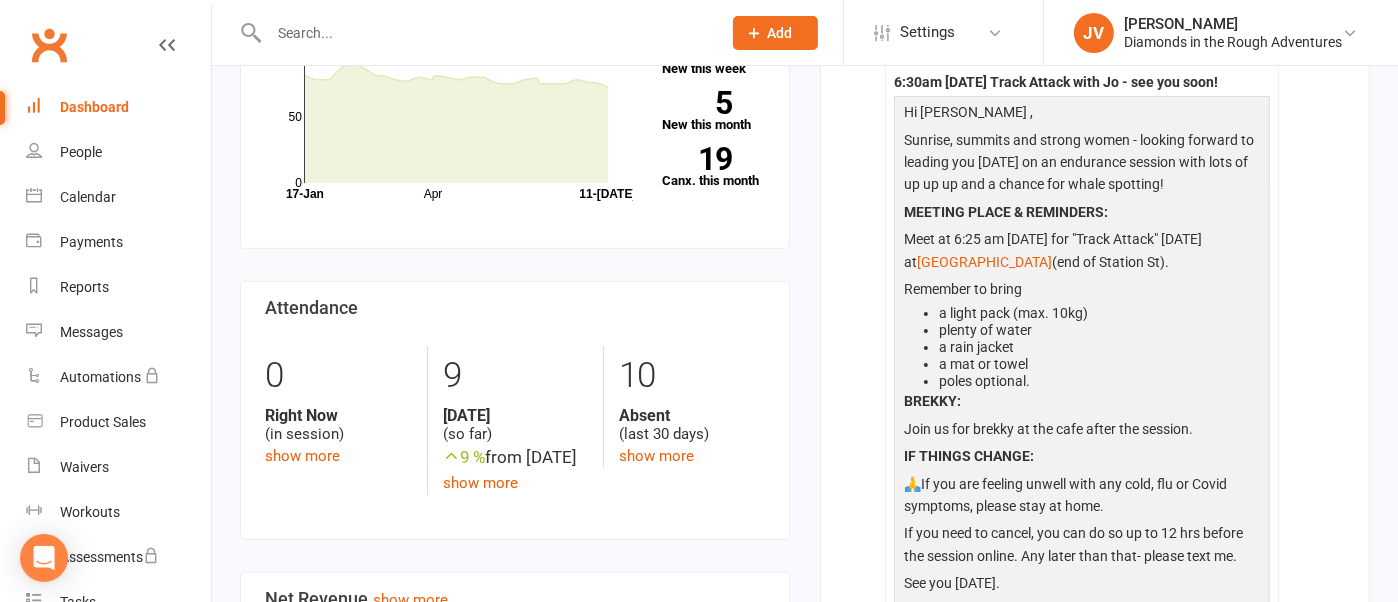 scroll, scrollTop: 0, scrollLeft: 0, axis: both 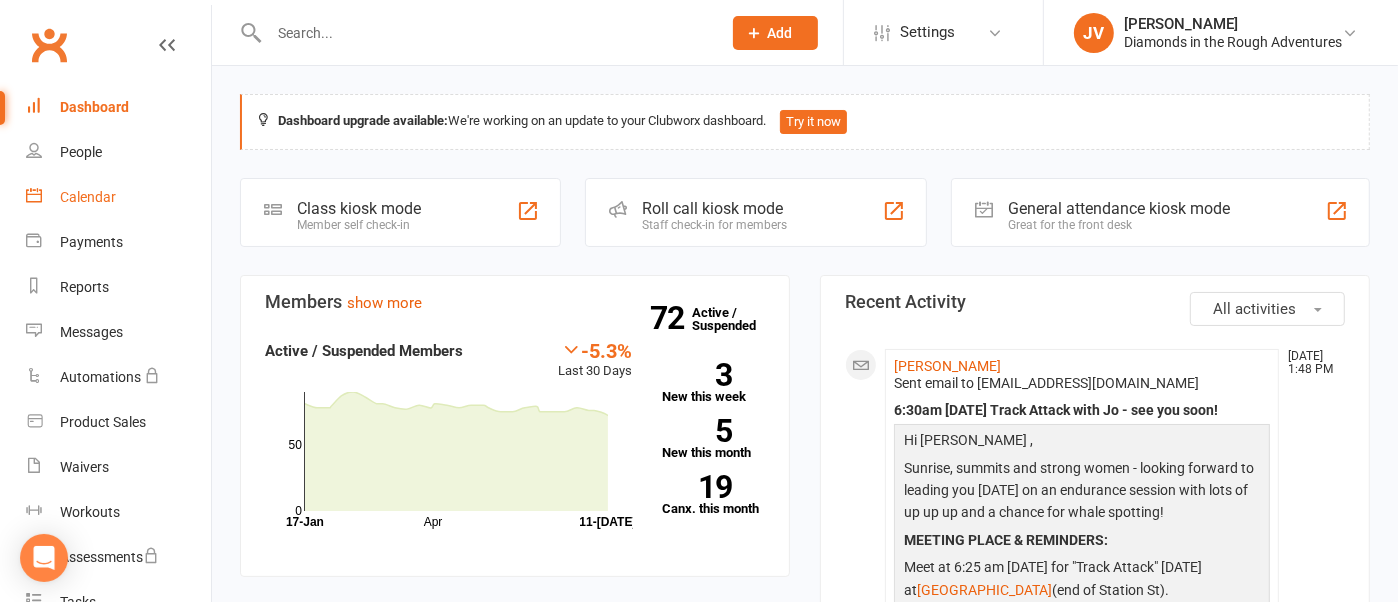 click on "Calendar" at bounding box center [88, 197] 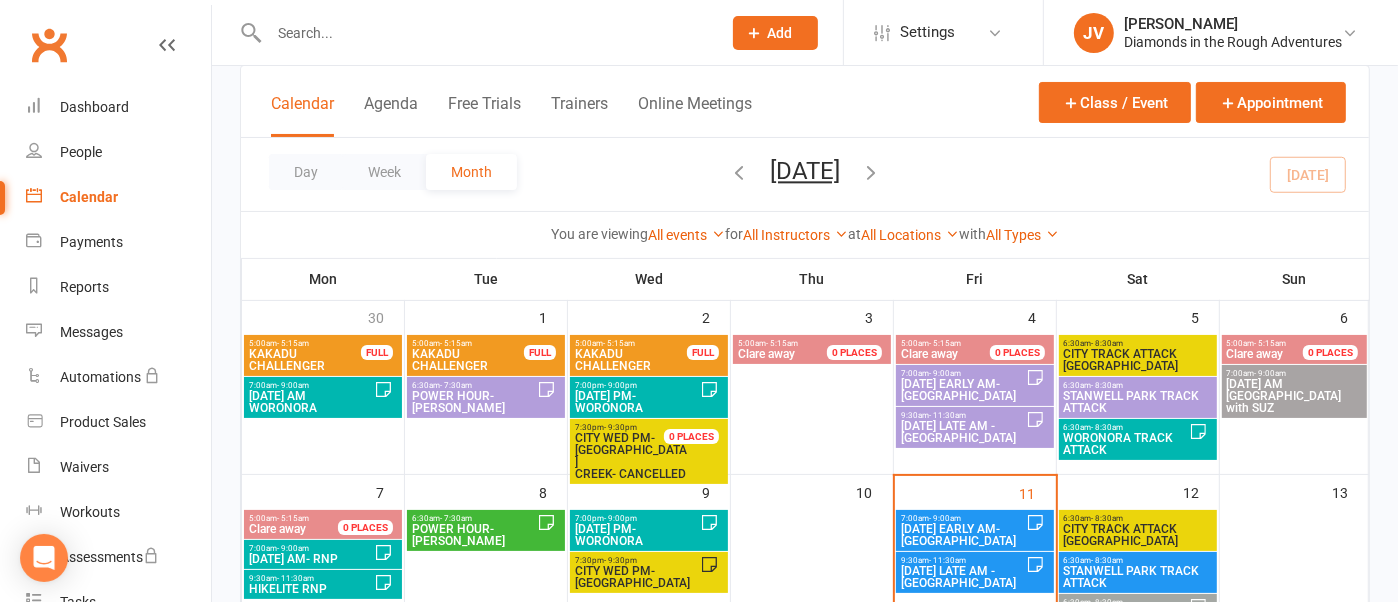 scroll, scrollTop: 250, scrollLeft: 0, axis: vertical 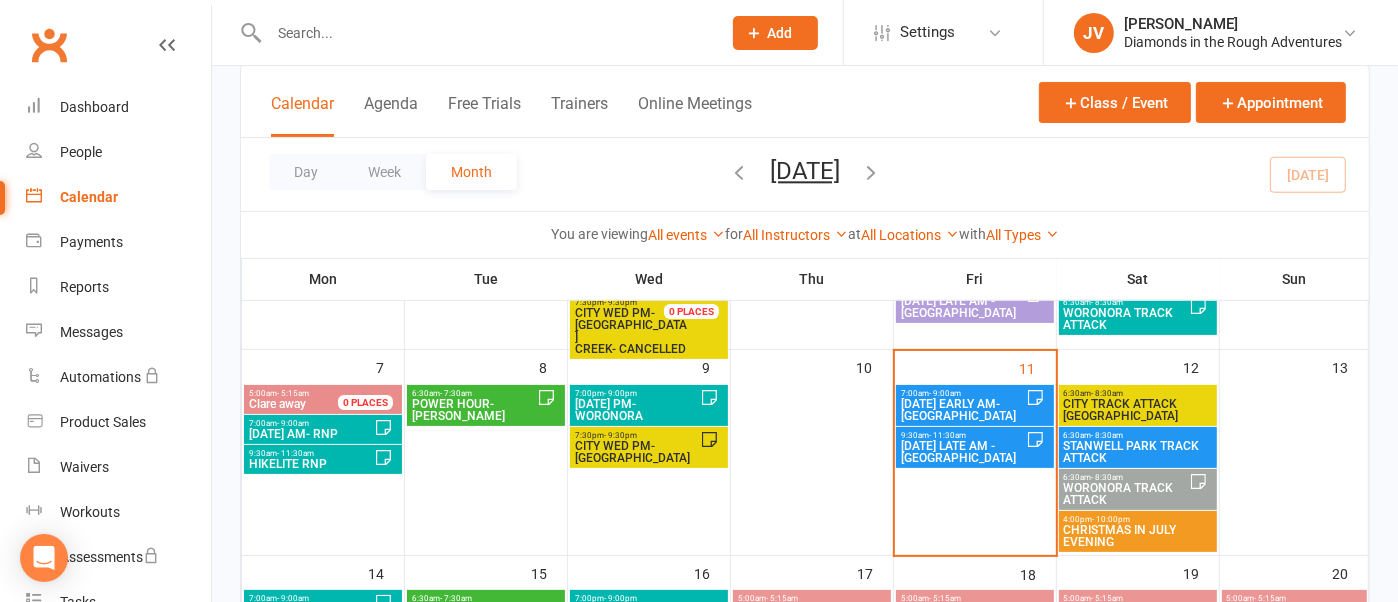 click on "STANWELL PARK TRACK ATTACK" at bounding box center (1138, 452) 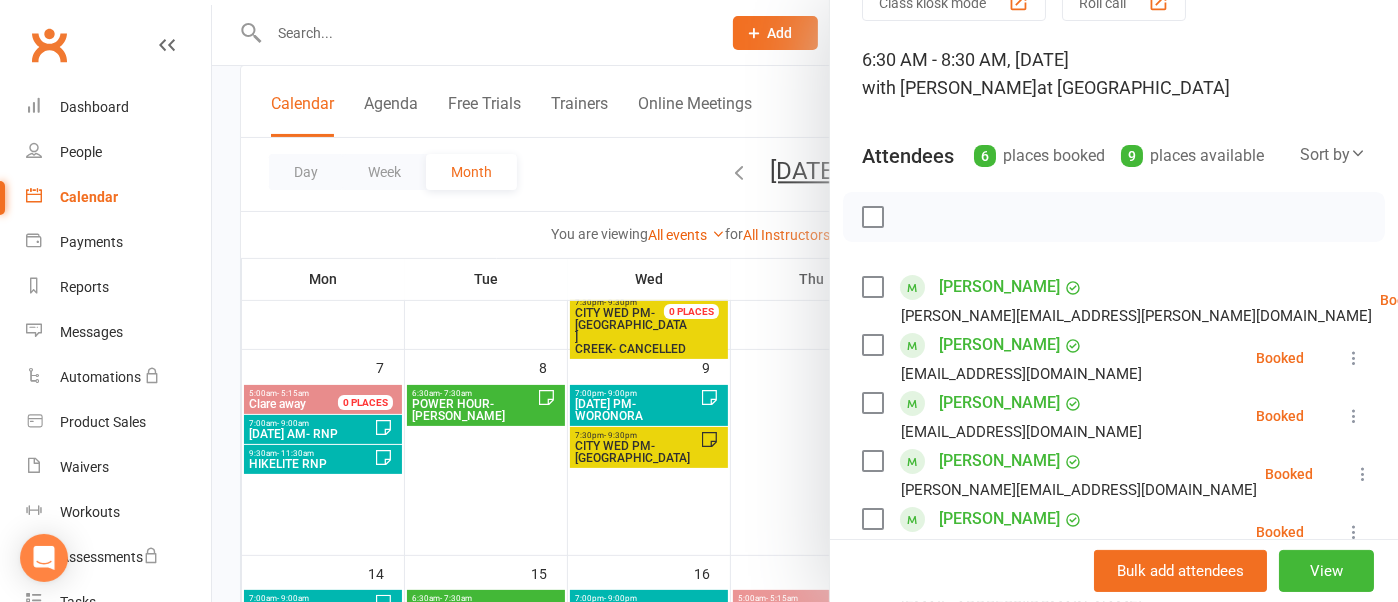 scroll, scrollTop: 250, scrollLeft: 0, axis: vertical 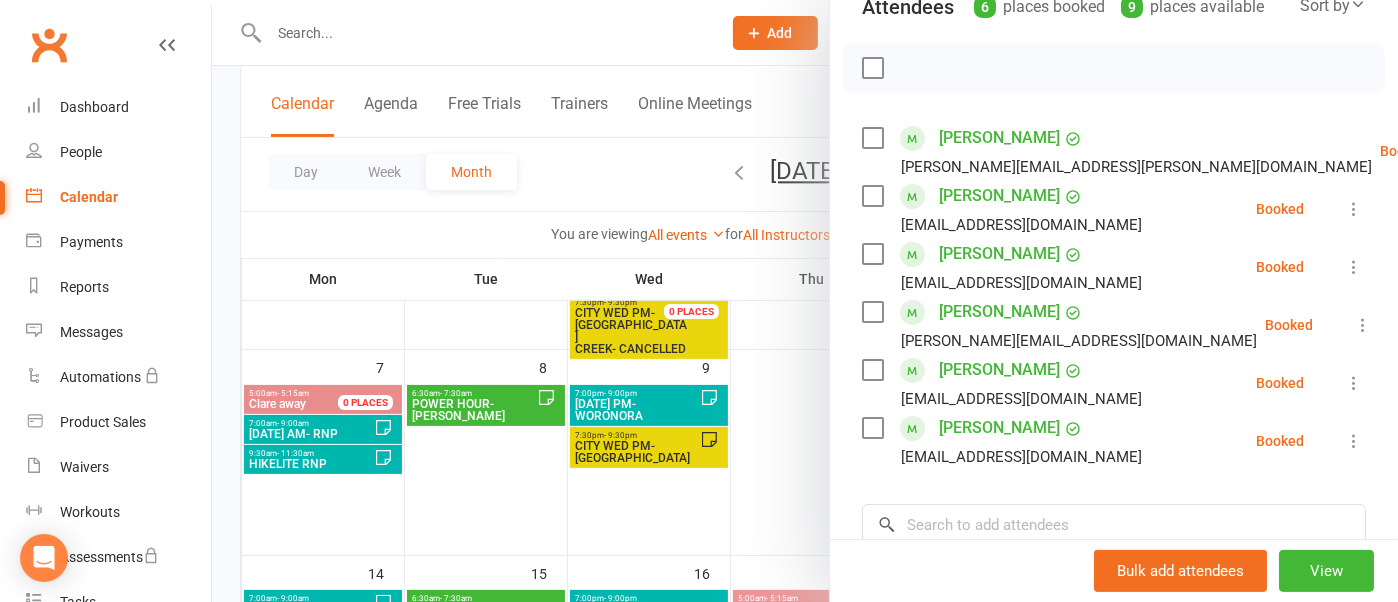 click at bounding box center [805, 301] 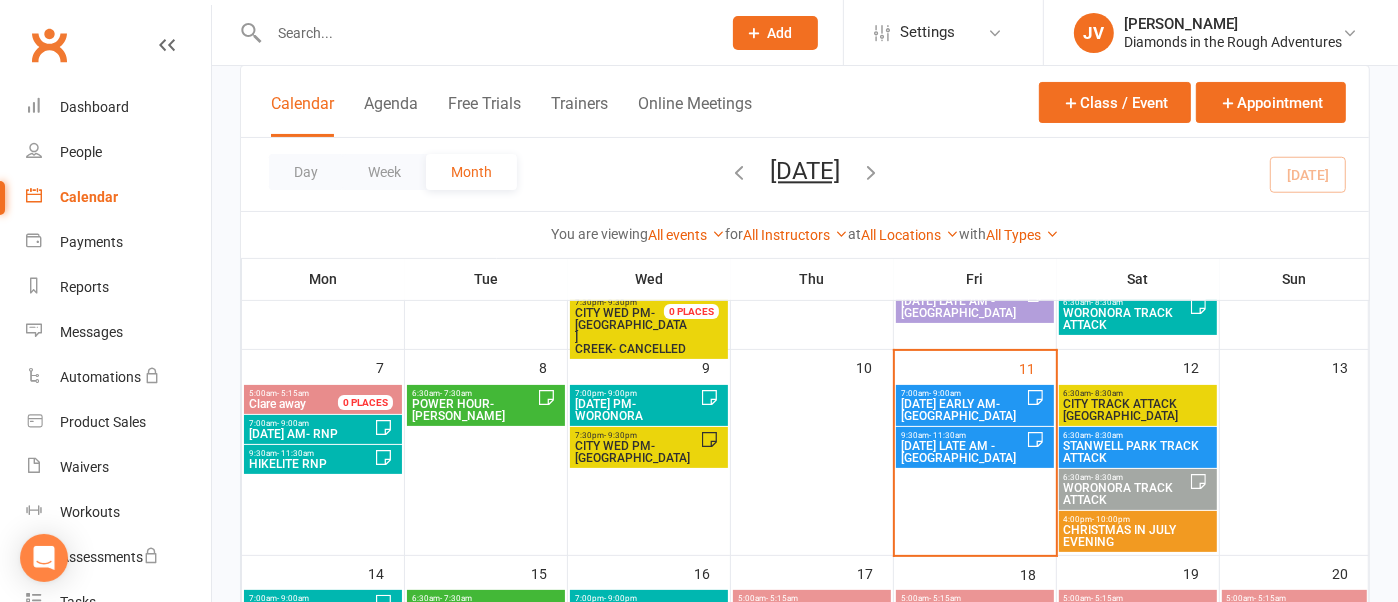 click on "STANWELL PARK TRACK ATTACK" at bounding box center [1138, 452] 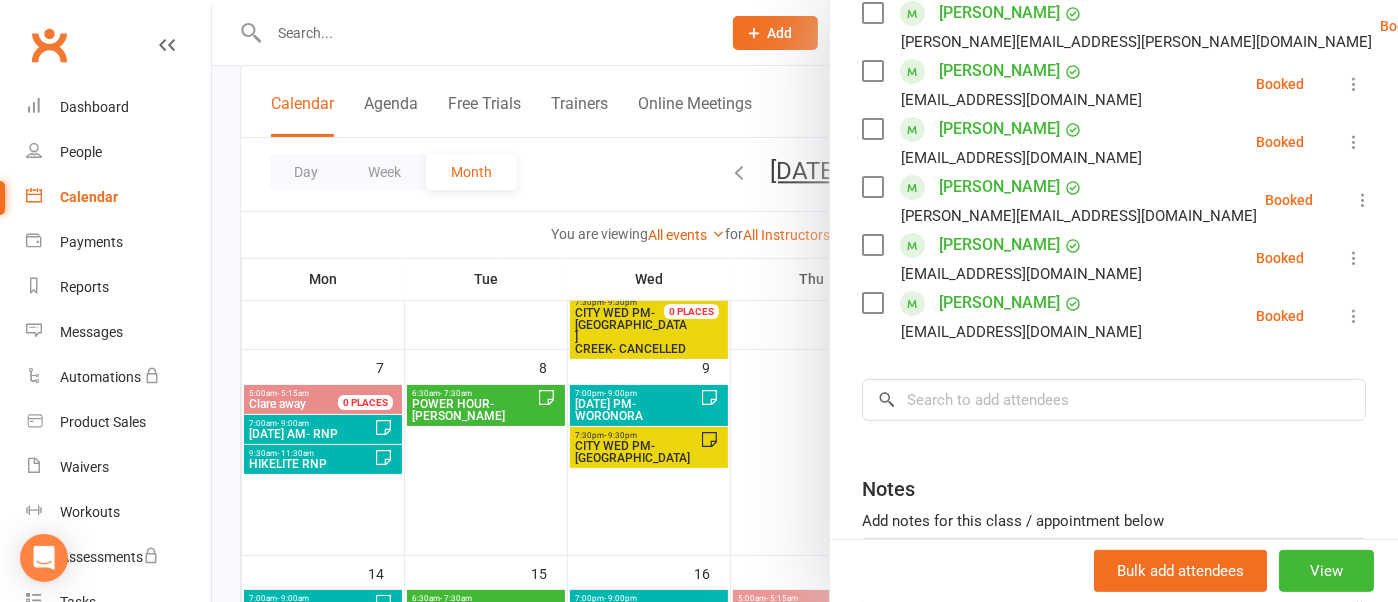 scroll, scrollTop: 0, scrollLeft: 0, axis: both 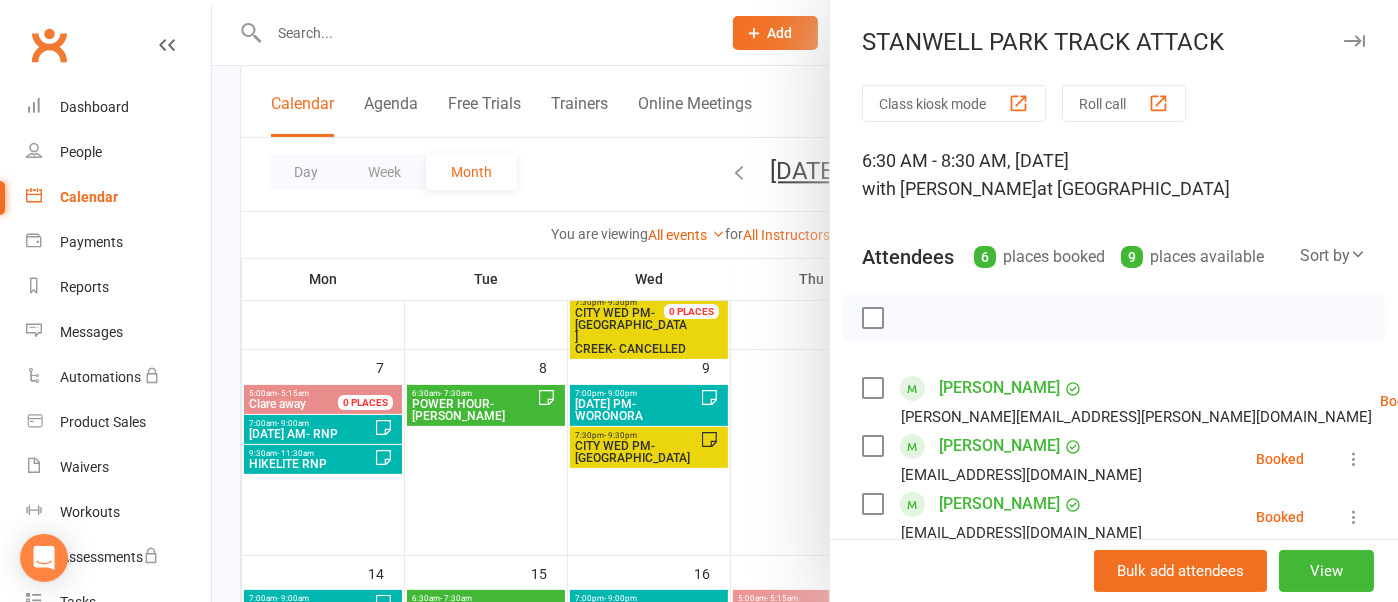 click at bounding box center (805, 301) 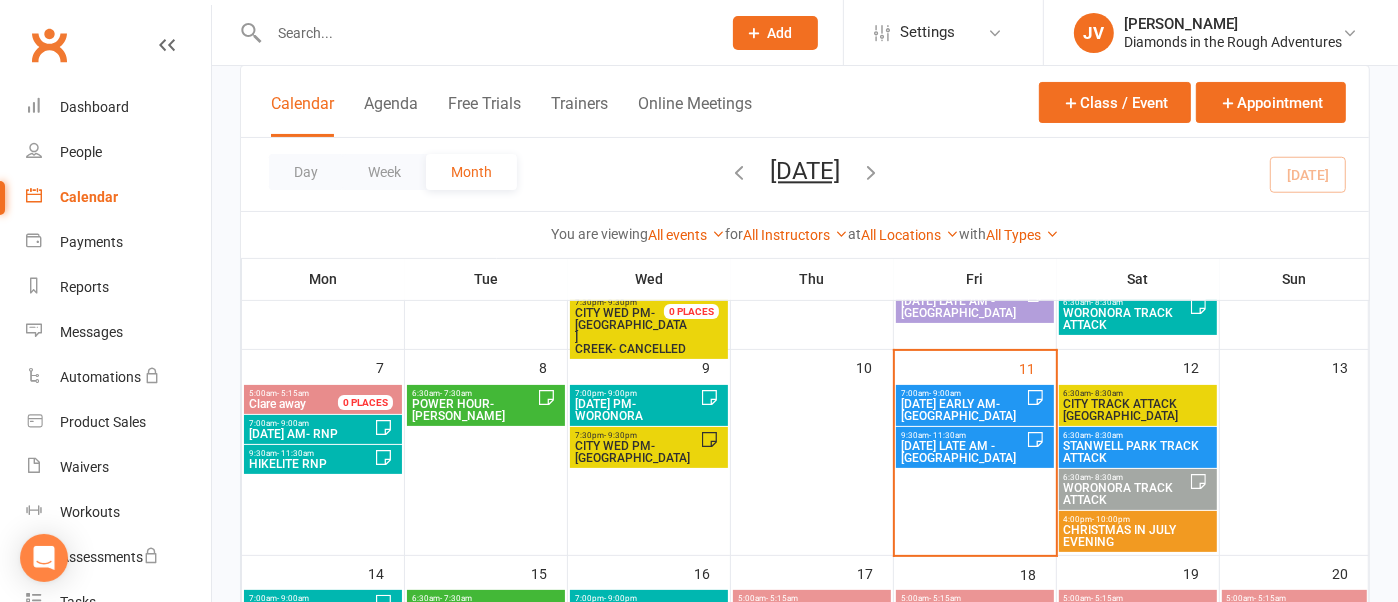 click at bounding box center (485, 33) 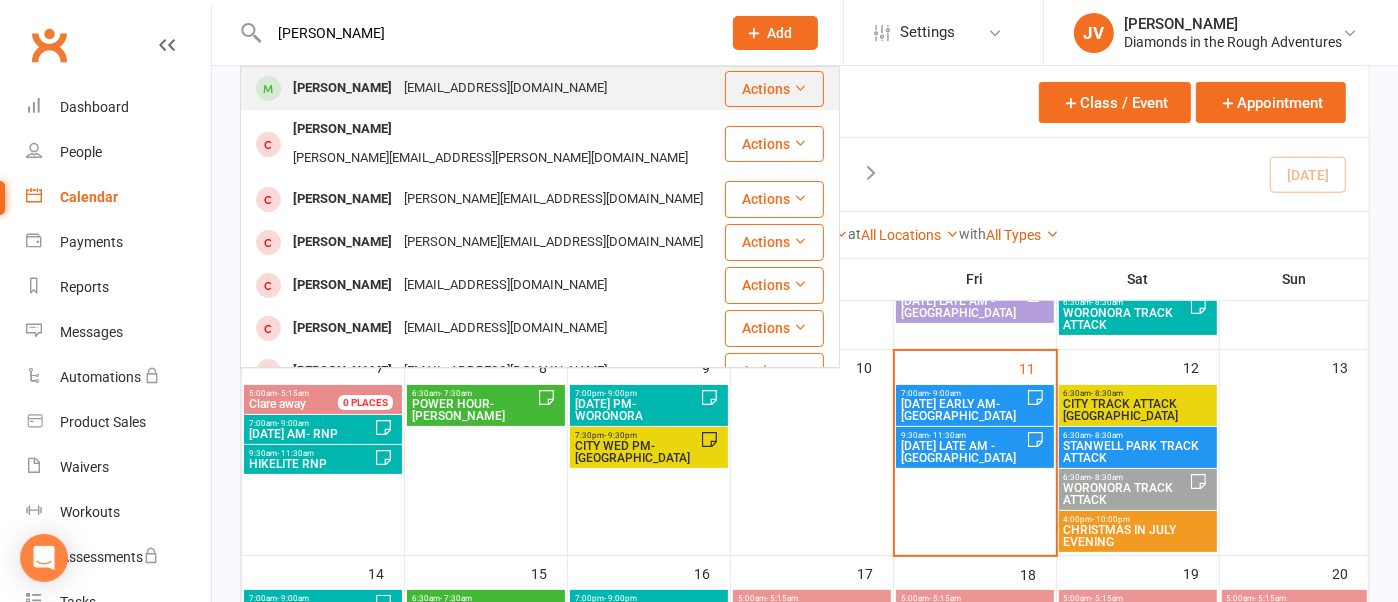 type on "[PERSON_NAME]" 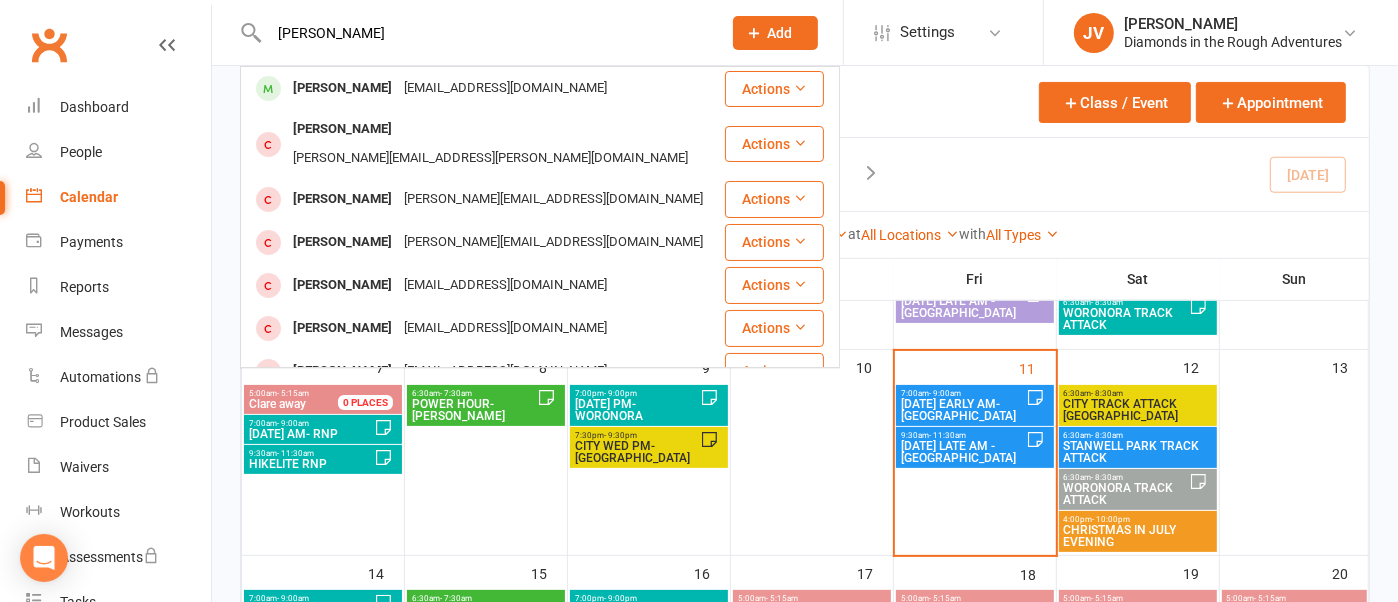type 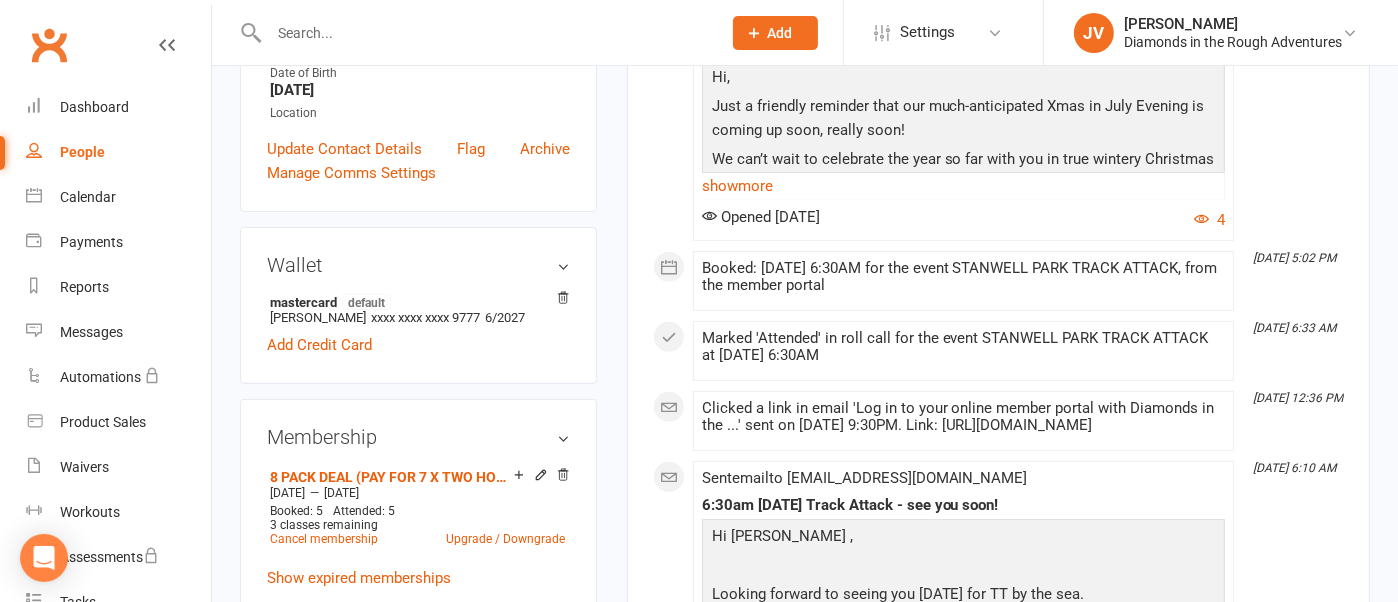 scroll, scrollTop: 750, scrollLeft: 0, axis: vertical 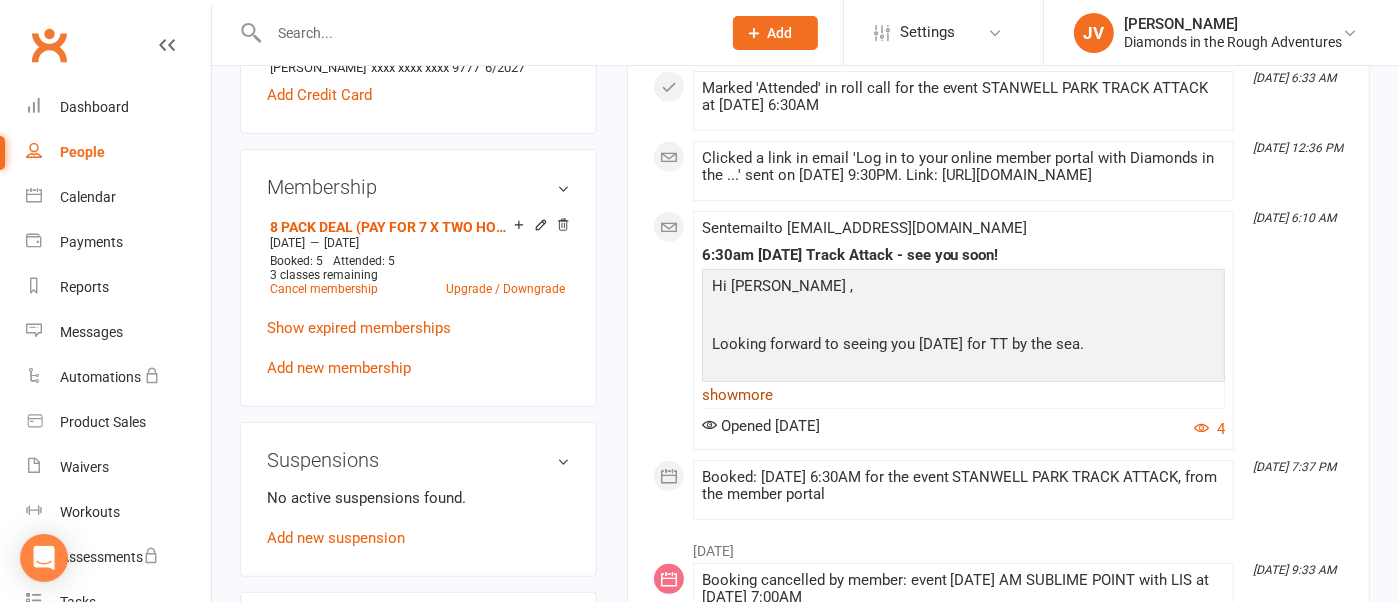 click on "show  more" at bounding box center [963, 395] 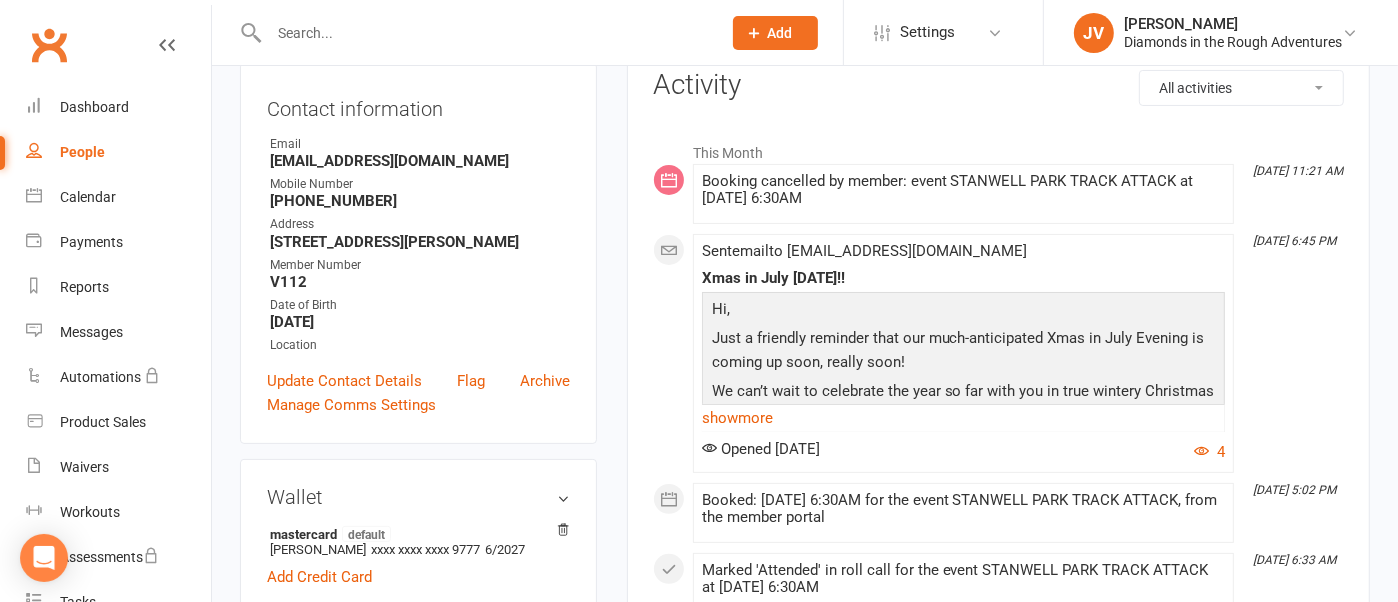 scroll, scrollTop: 0, scrollLeft: 0, axis: both 